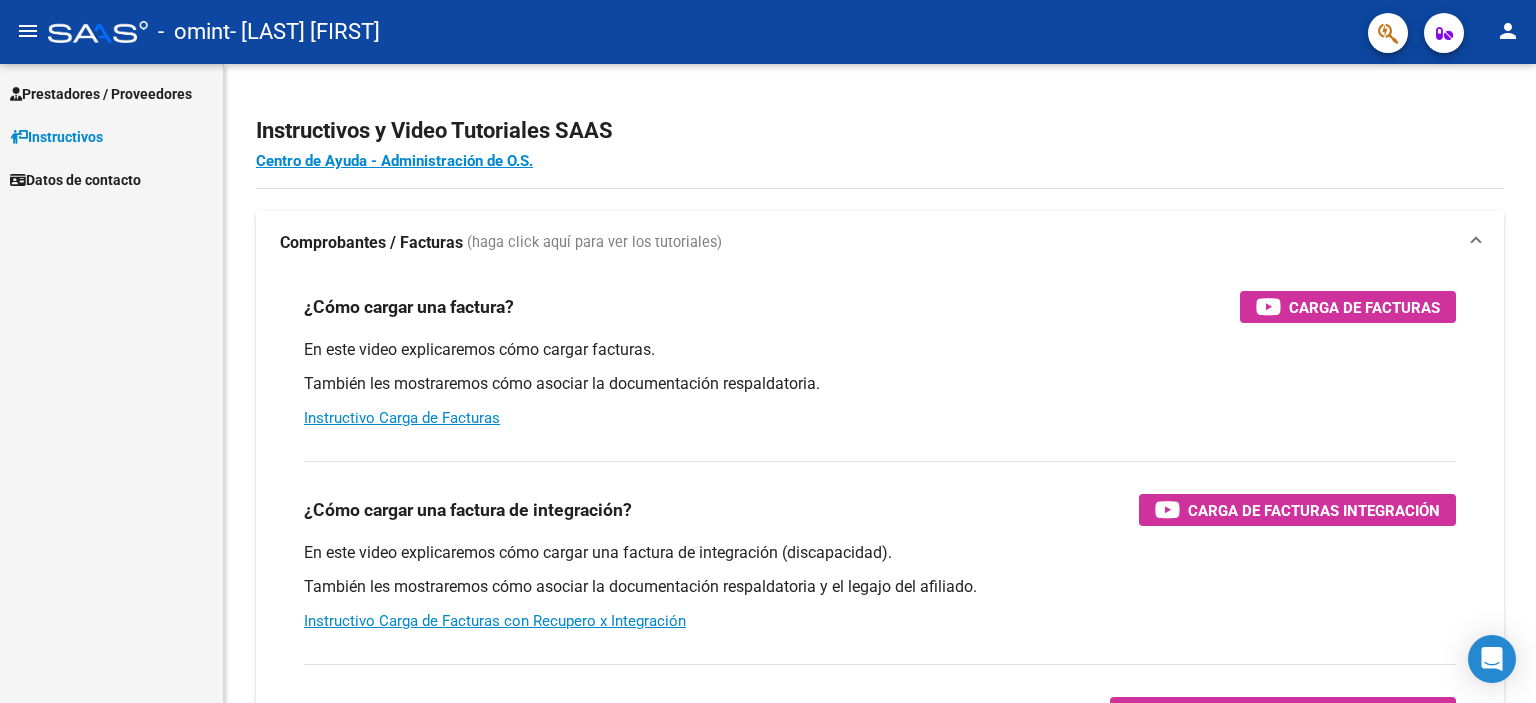 scroll, scrollTop: 0, scrollLeft: 0, axis: both 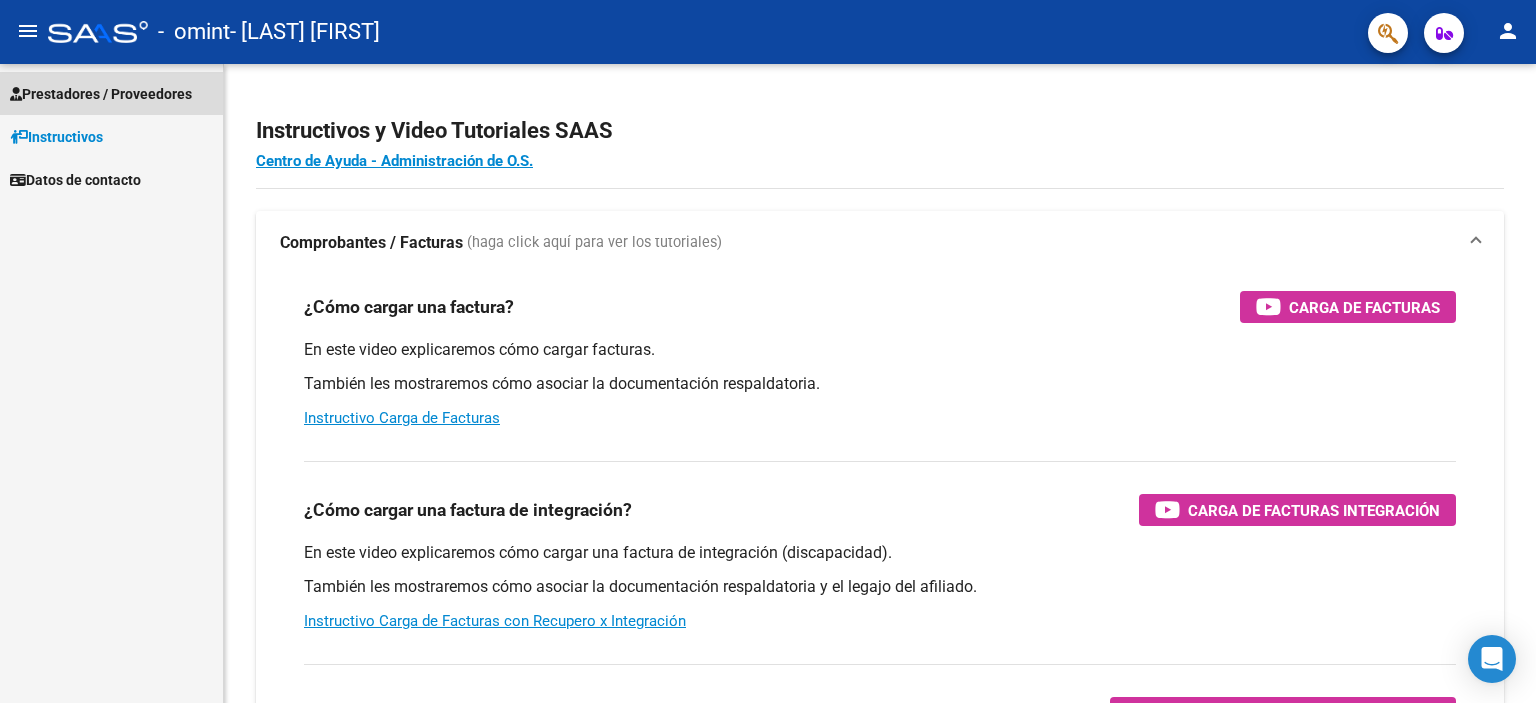 click on "Prestadores / Proveedores" at bounding box center (101, 94) 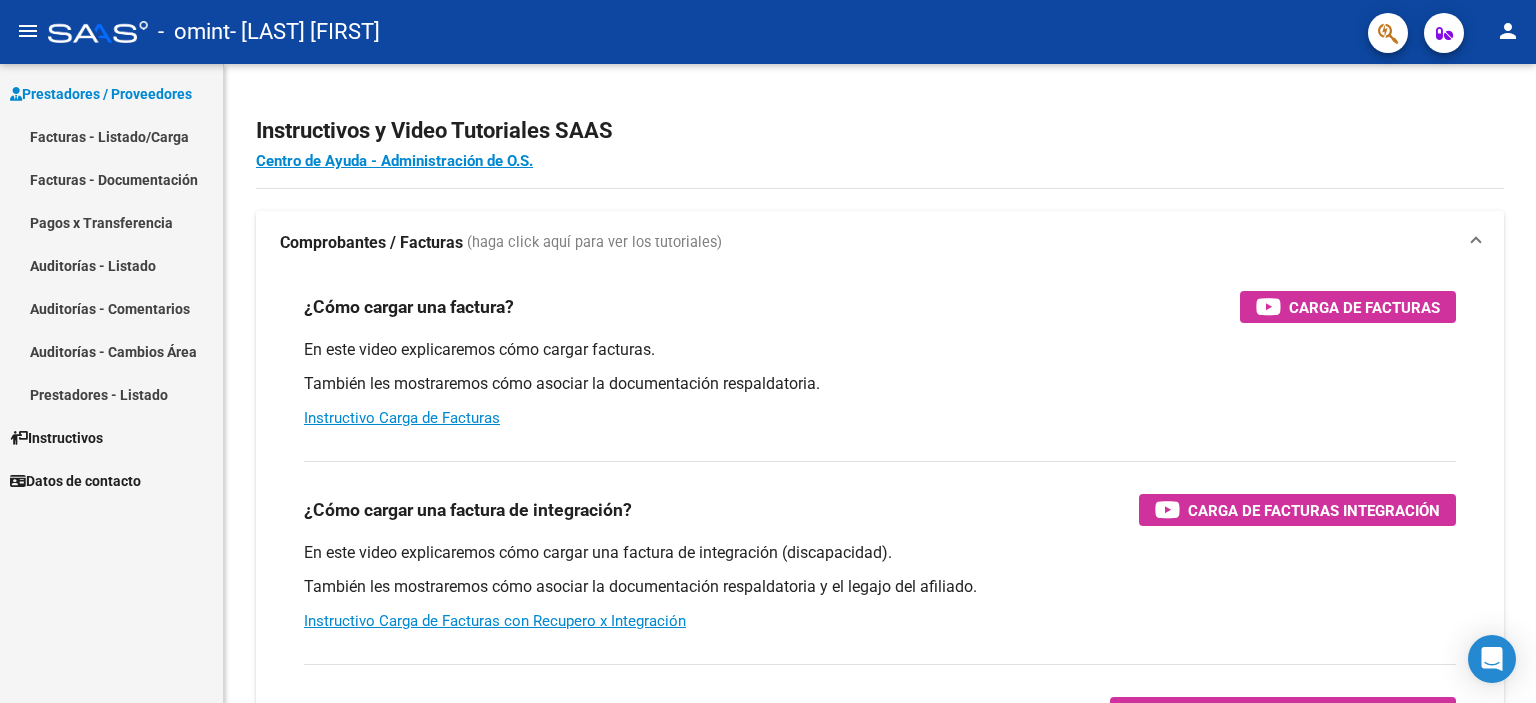 click on "Facturas - Listado/Carga" at bounding box center [111, 136] 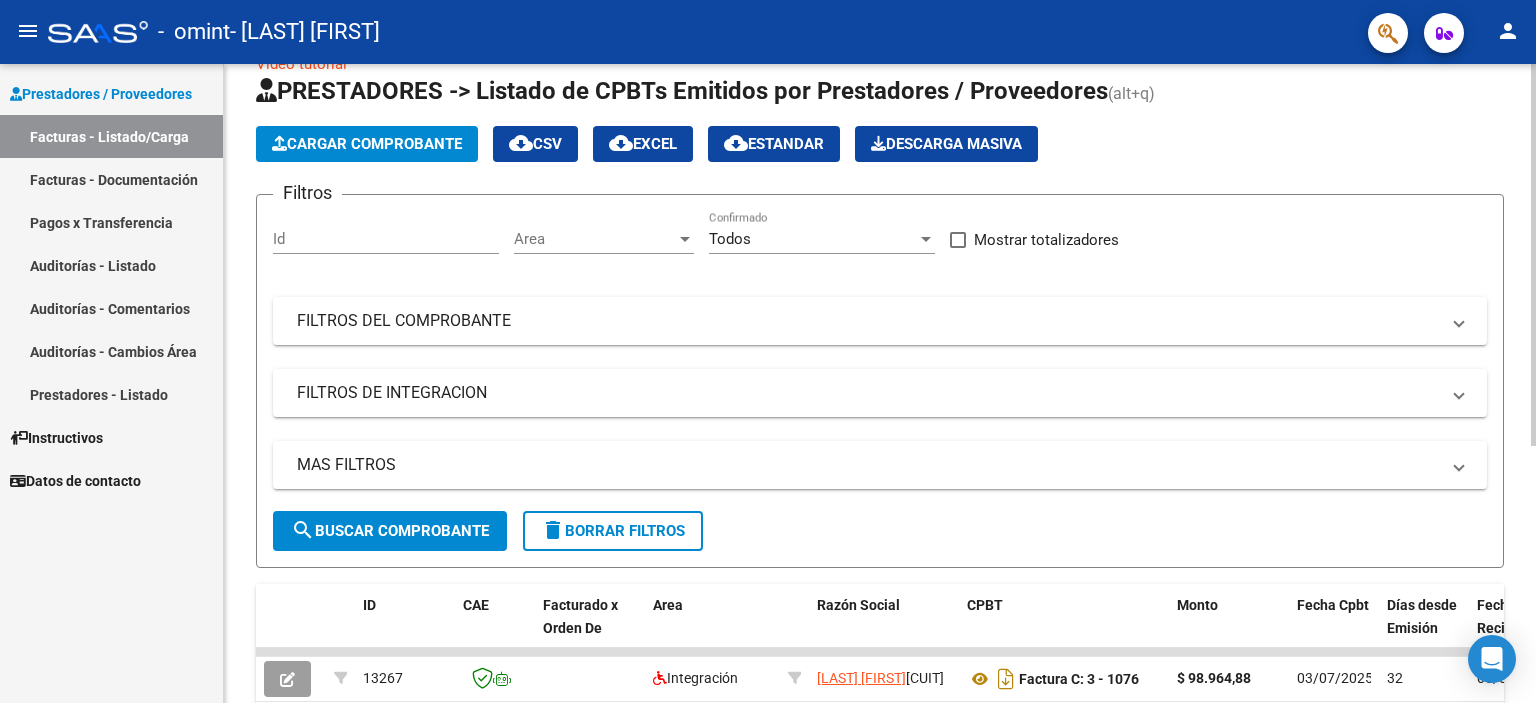 scroll, scrollTop: 0, scrollLeft: 0, axis: both 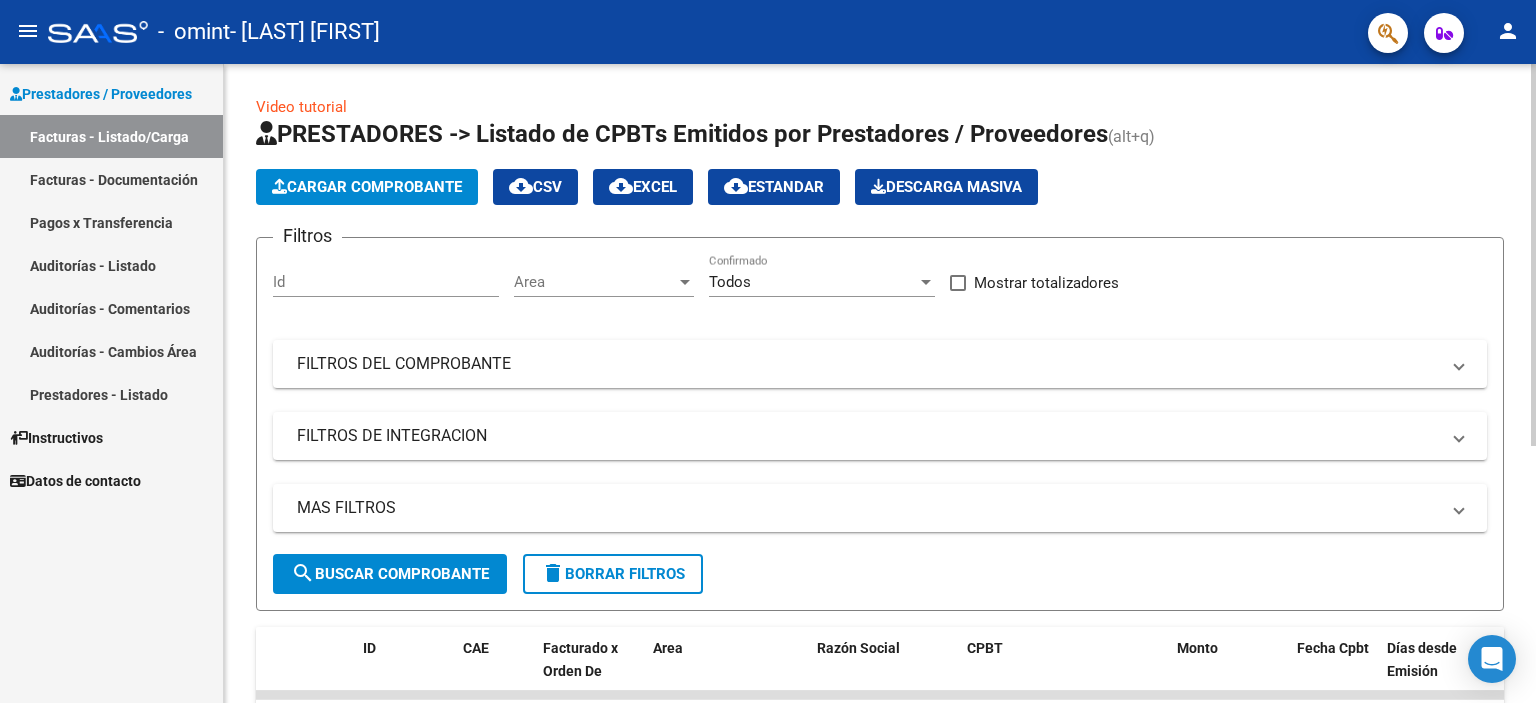 click 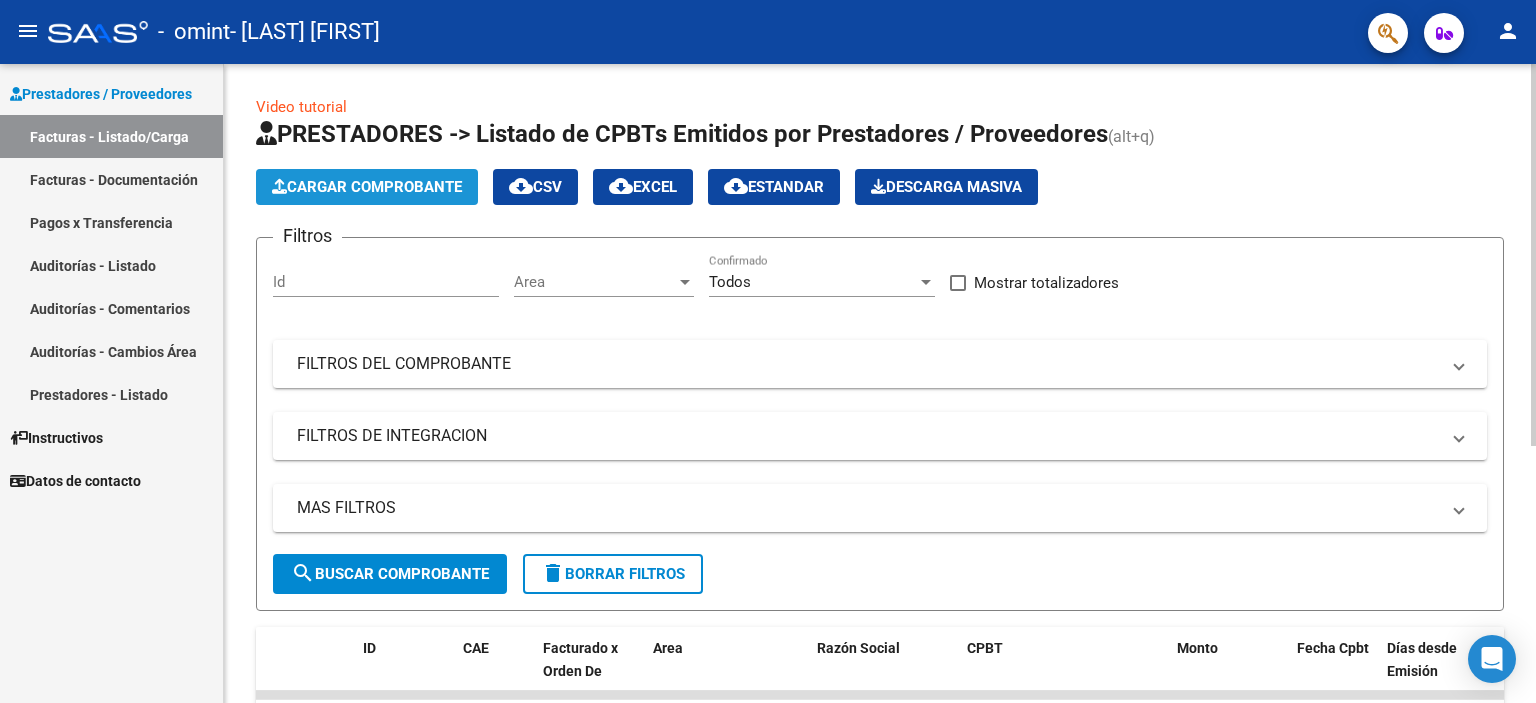 click on "Cargar Comprobante" 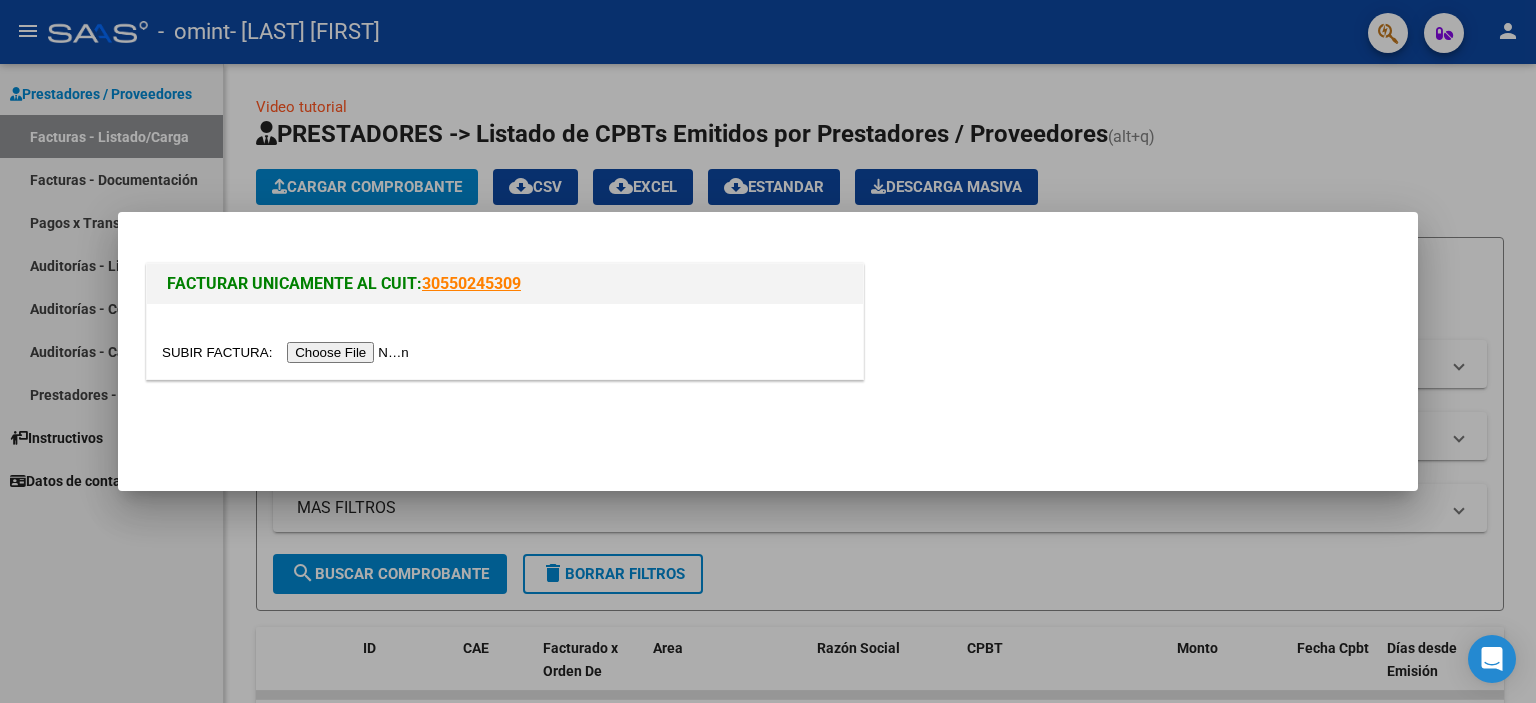 click at bounding box center [288, 352] 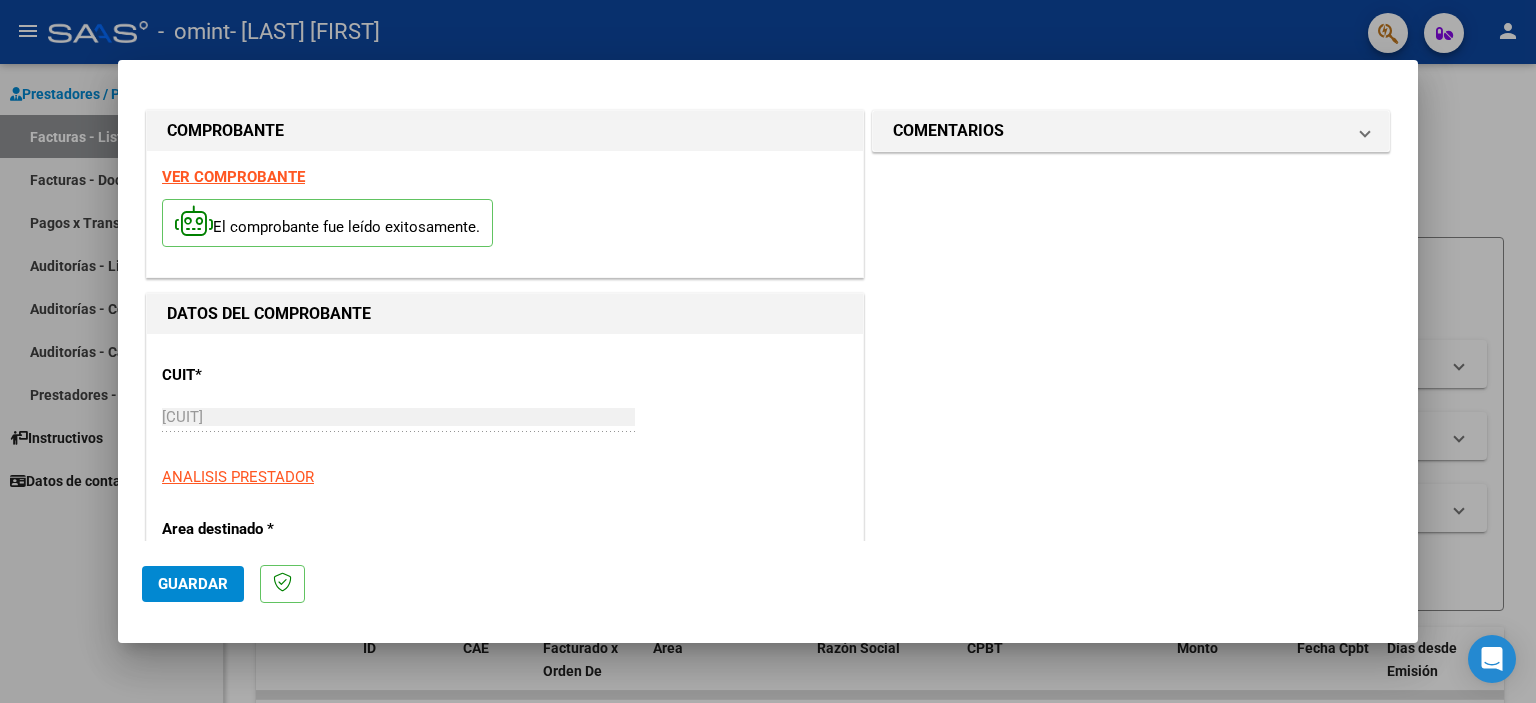 click on "Guardar" 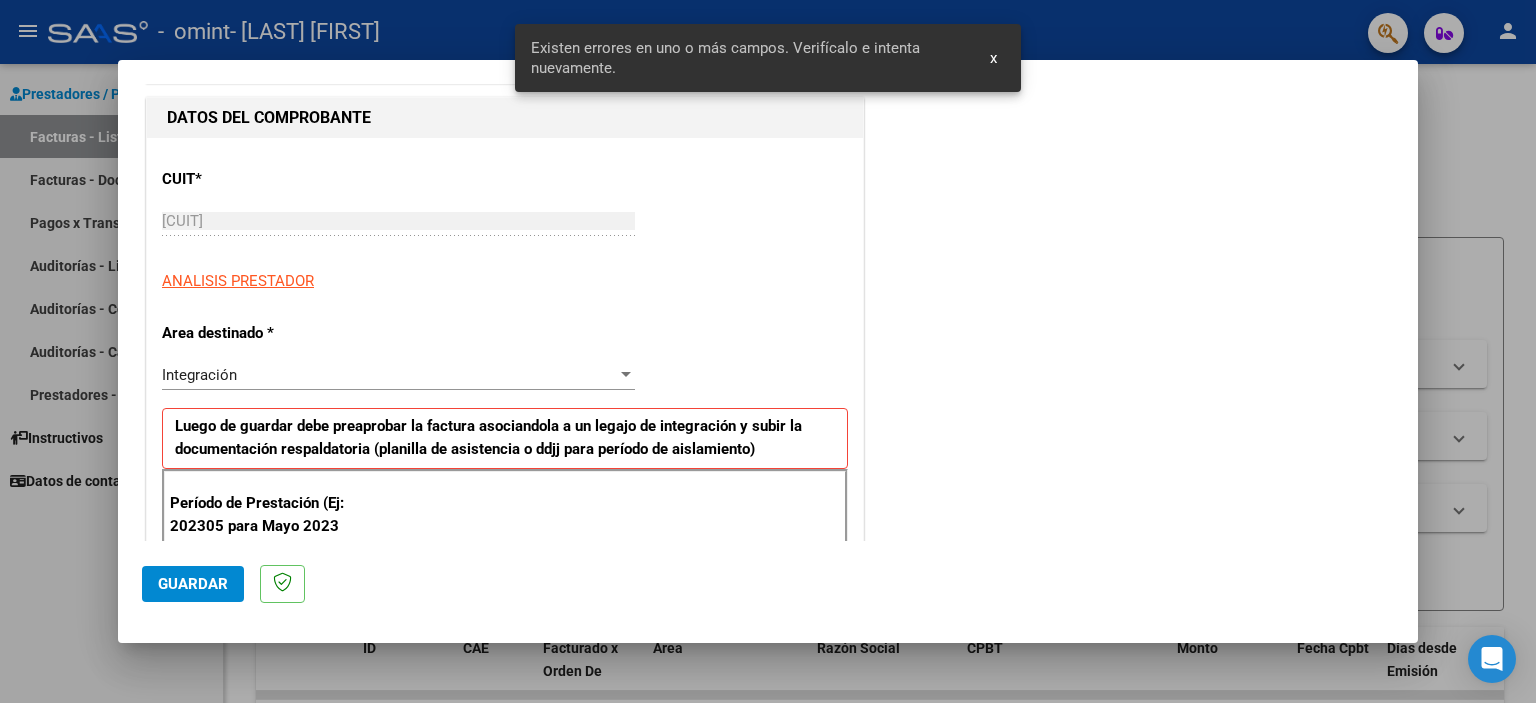 scroll, scrollTop: 428, scrollLeft: 0, axis: vertical 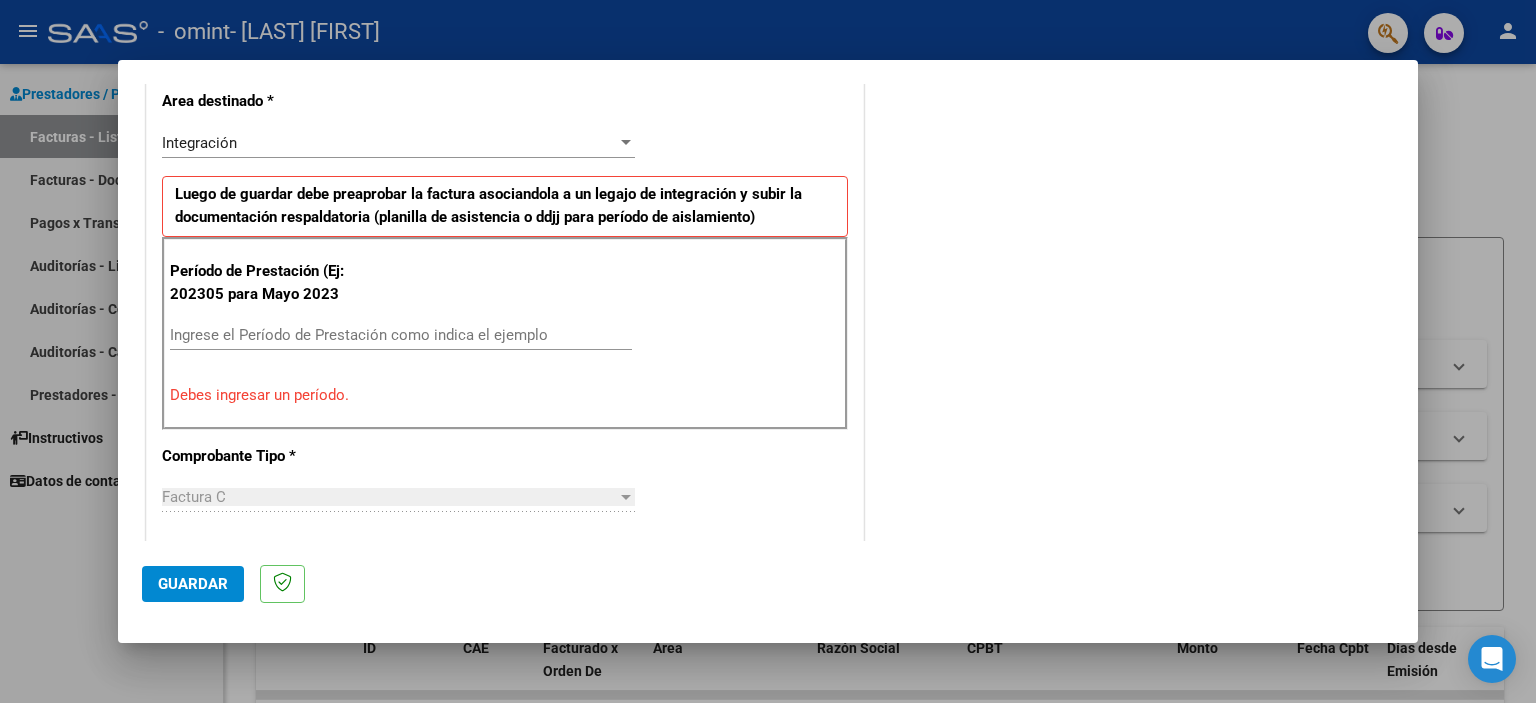 click on "Ingrese el Período de Prestación como indica el ejemplo" at bounding box center [401, 335] 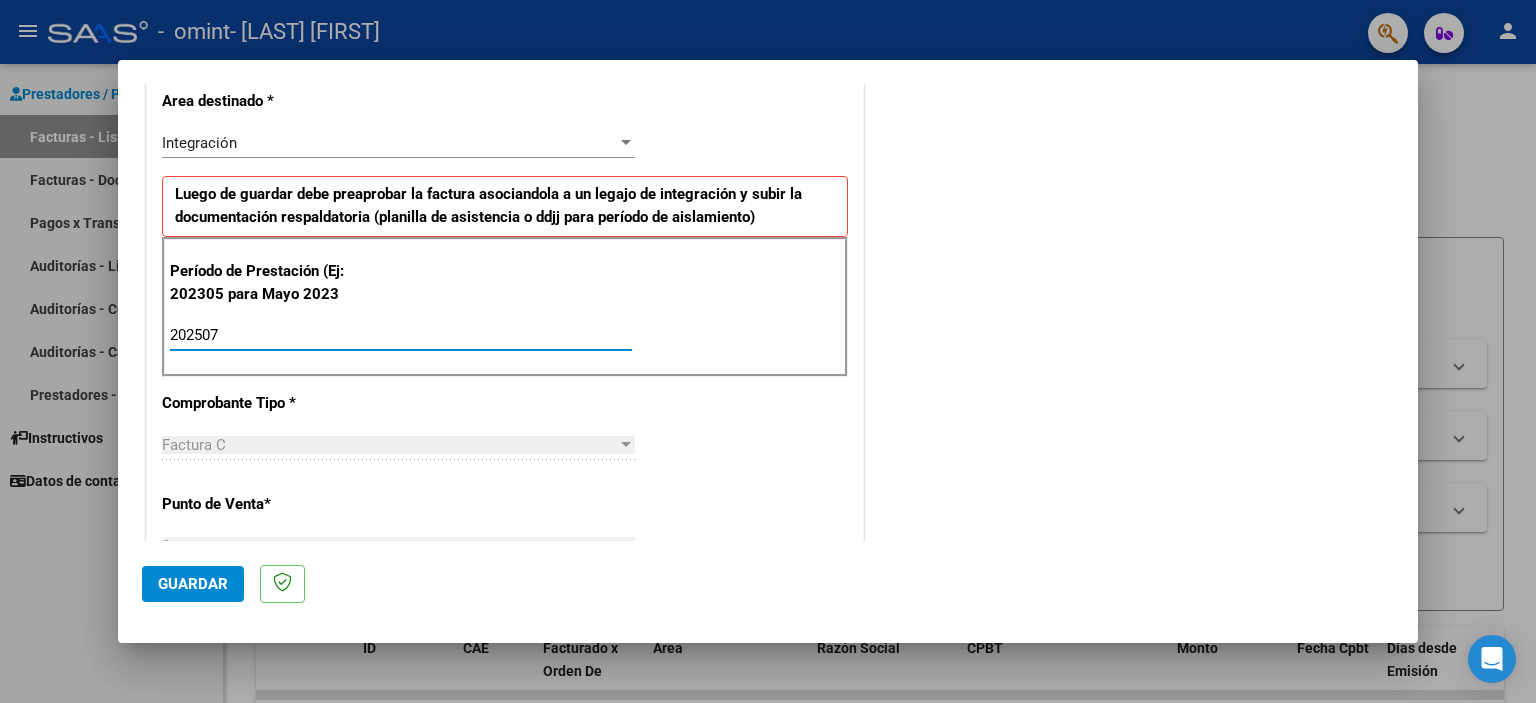 type on "202507" 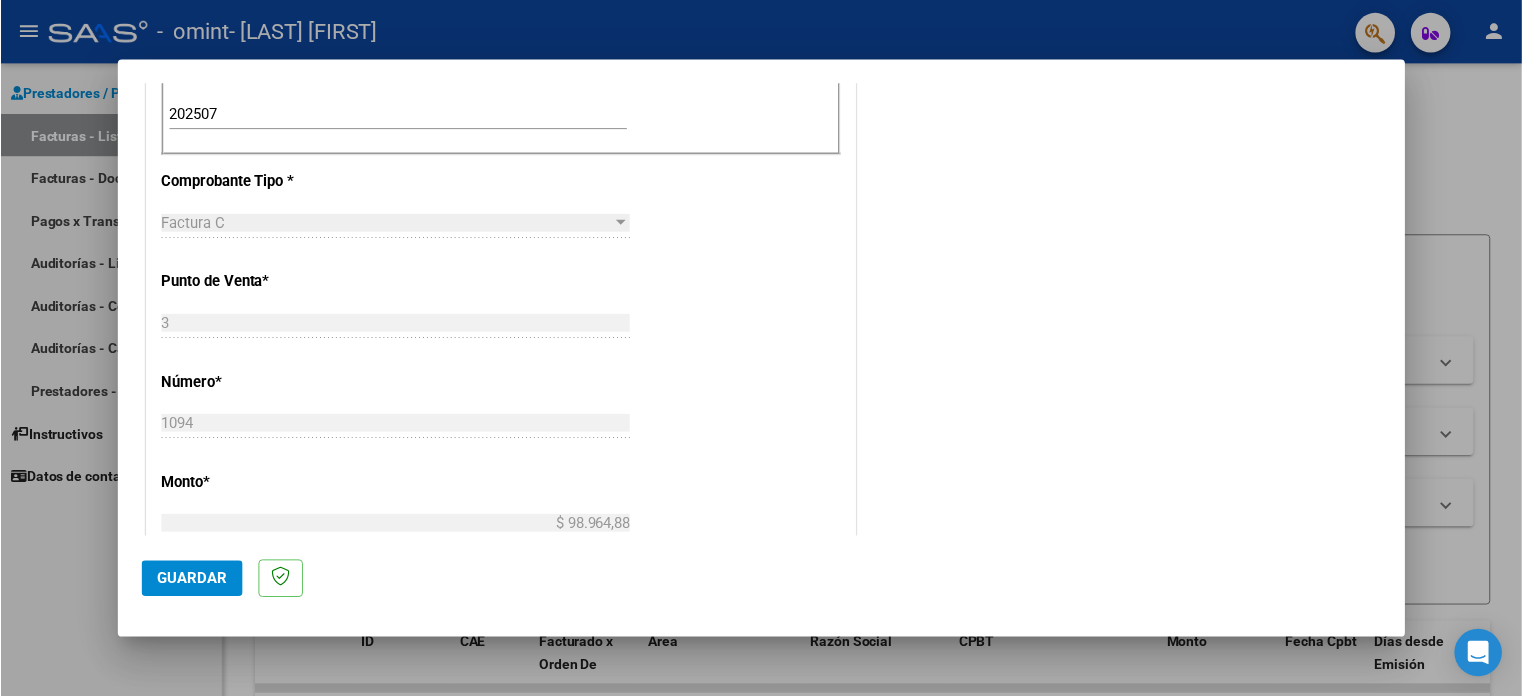 scroll, scrollTop: 675, scrollLeft: 0, axis: vertical 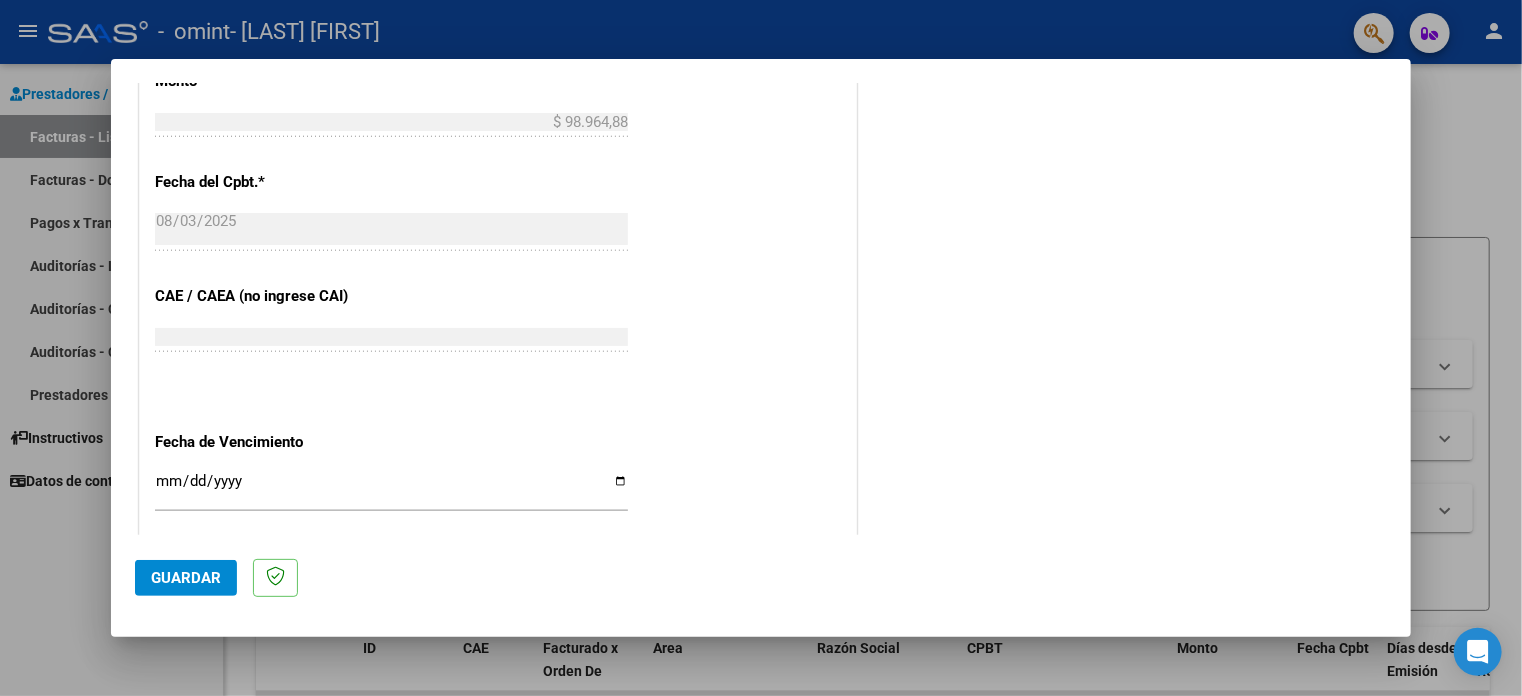 click on "Ingresar la fecha" at bounding box center [391, 489] 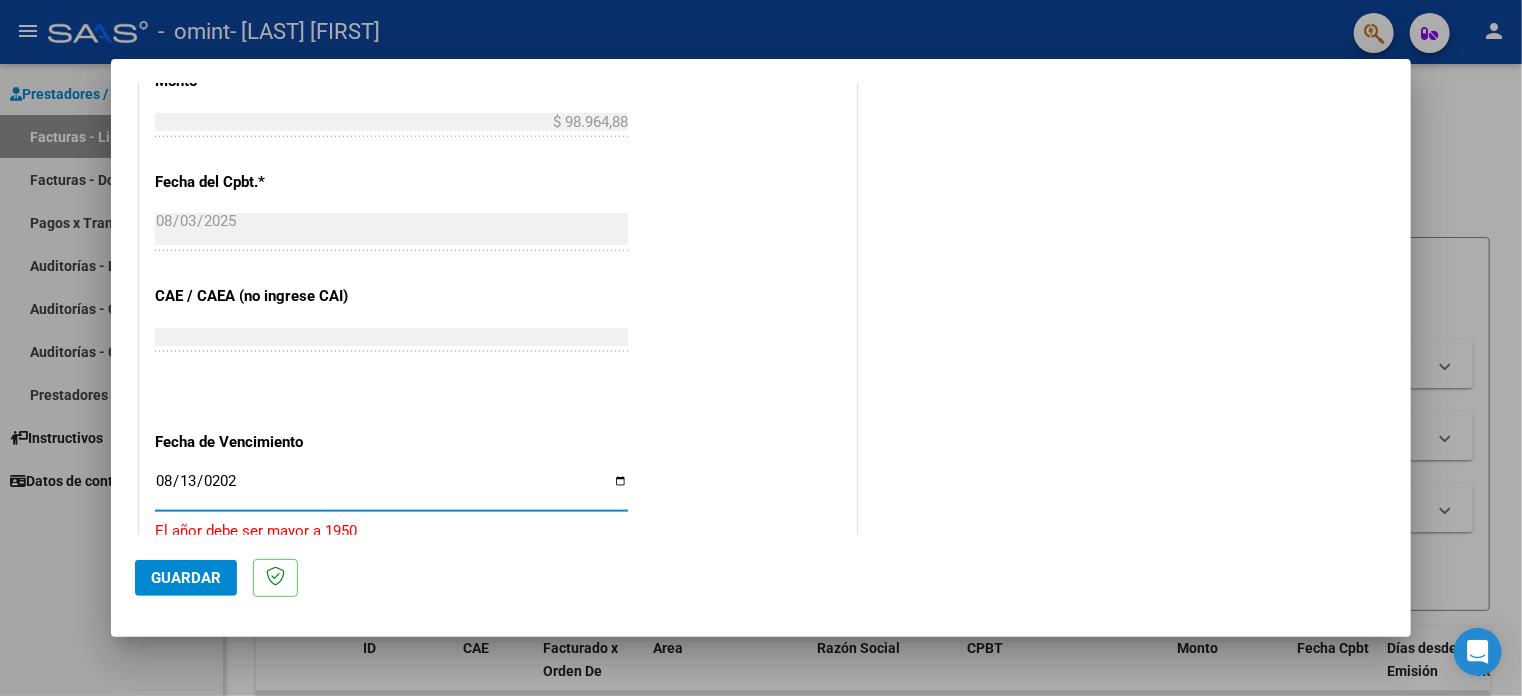type on "2025-08-13" 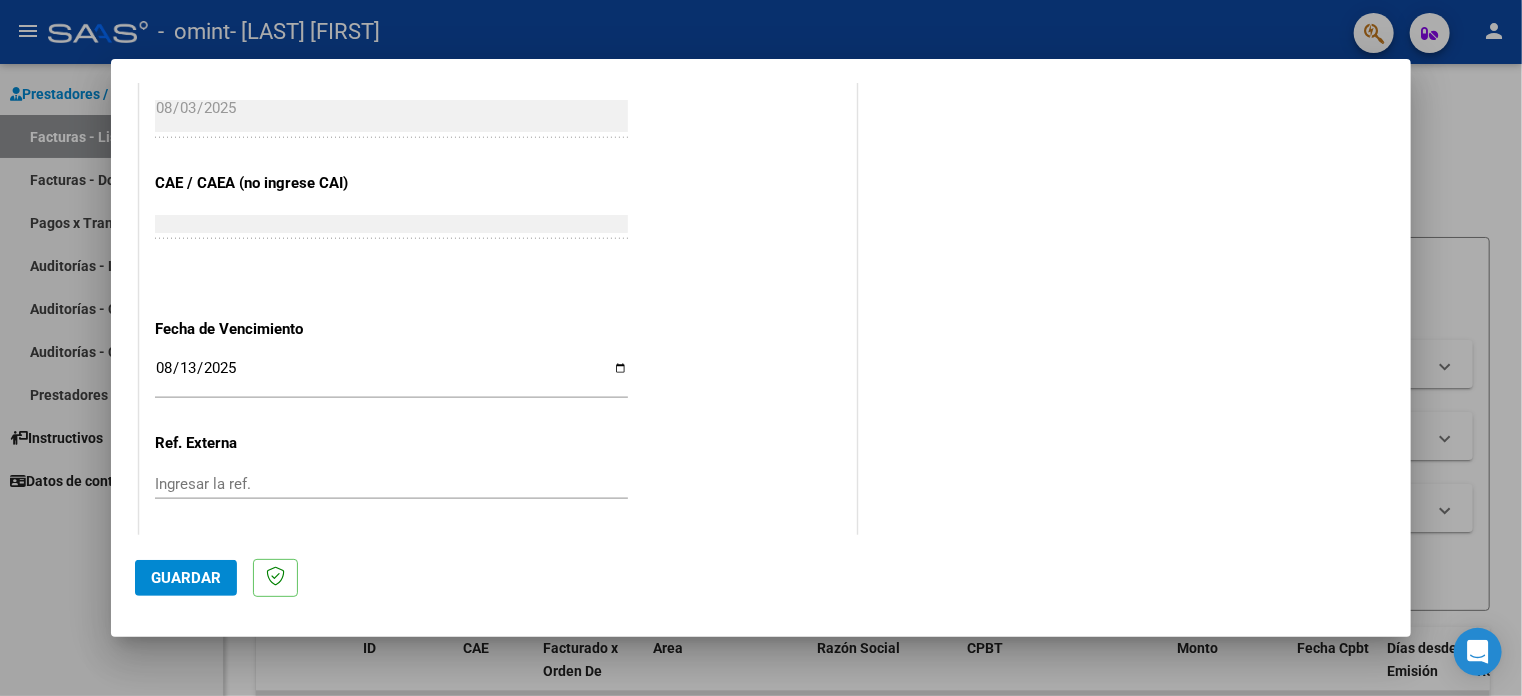 scroll, scrollTop: 1267, scrollLeft: 0, axis: vertical 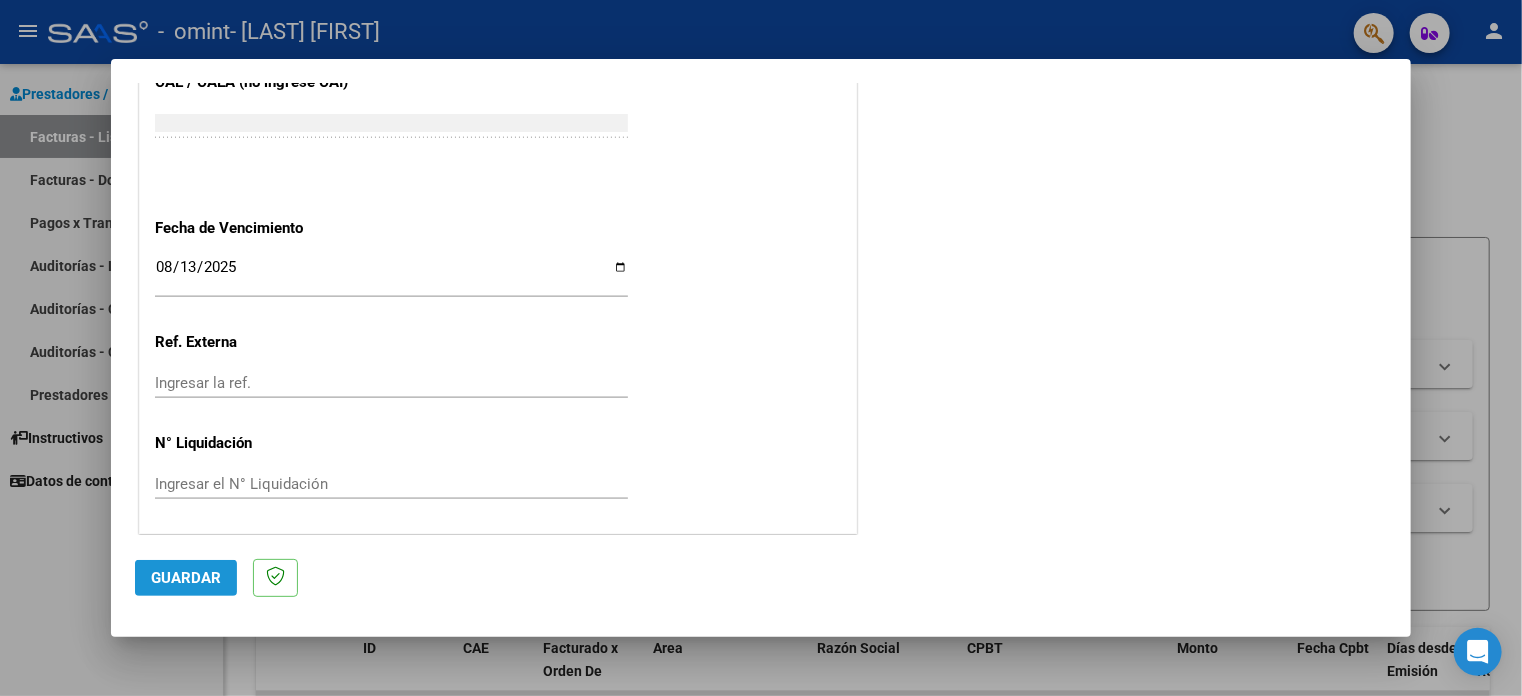 click on "Guardar" 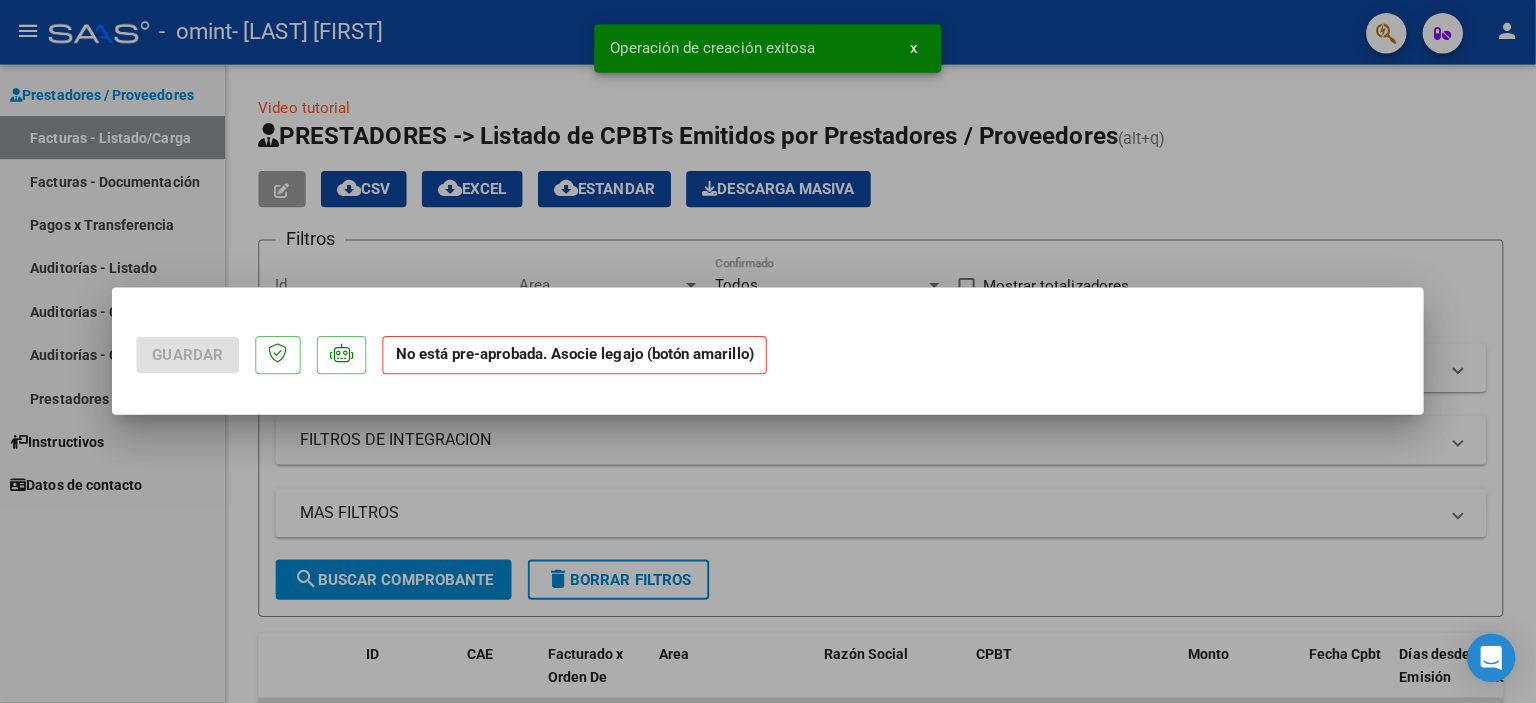 scroll, scrollTop: 0, scrollLeft: 0, axis: both 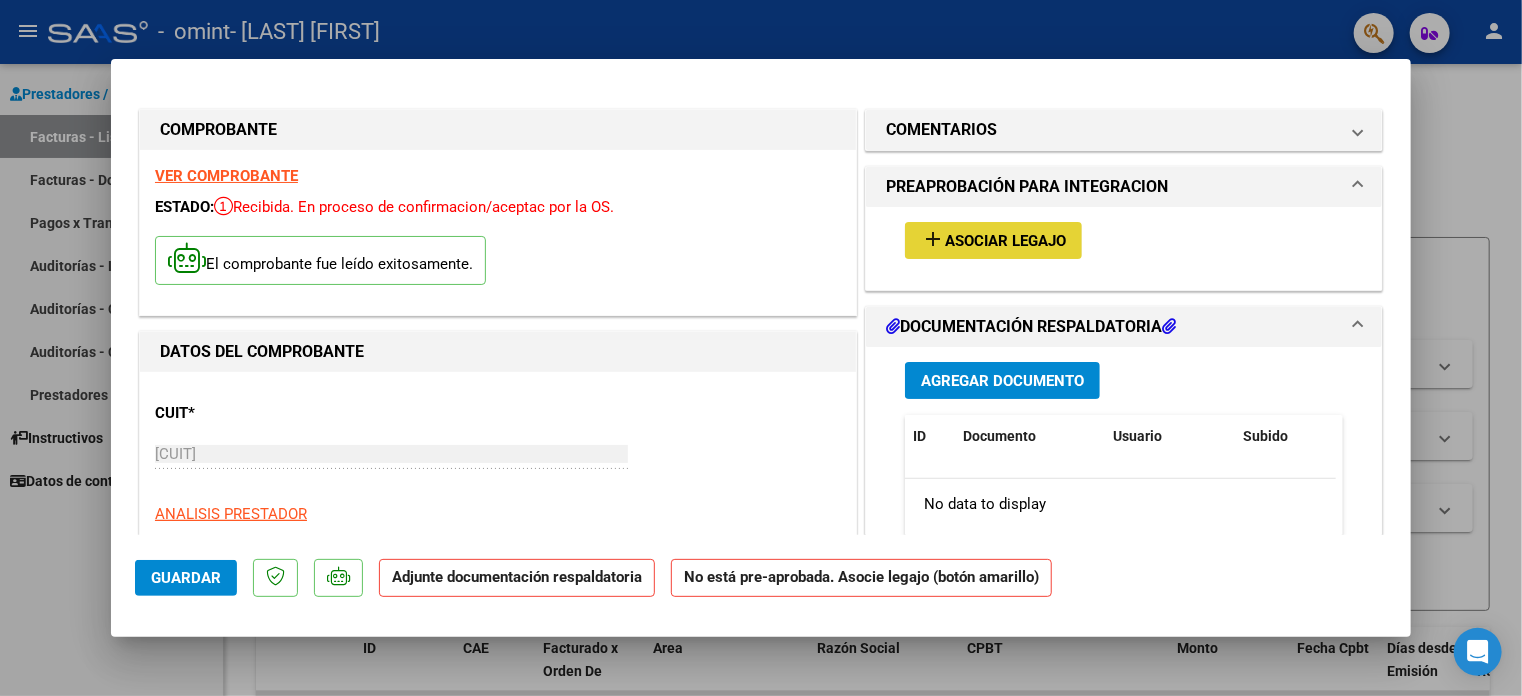 click on "Asociar Legajo" at bounding box center [1005, 241] 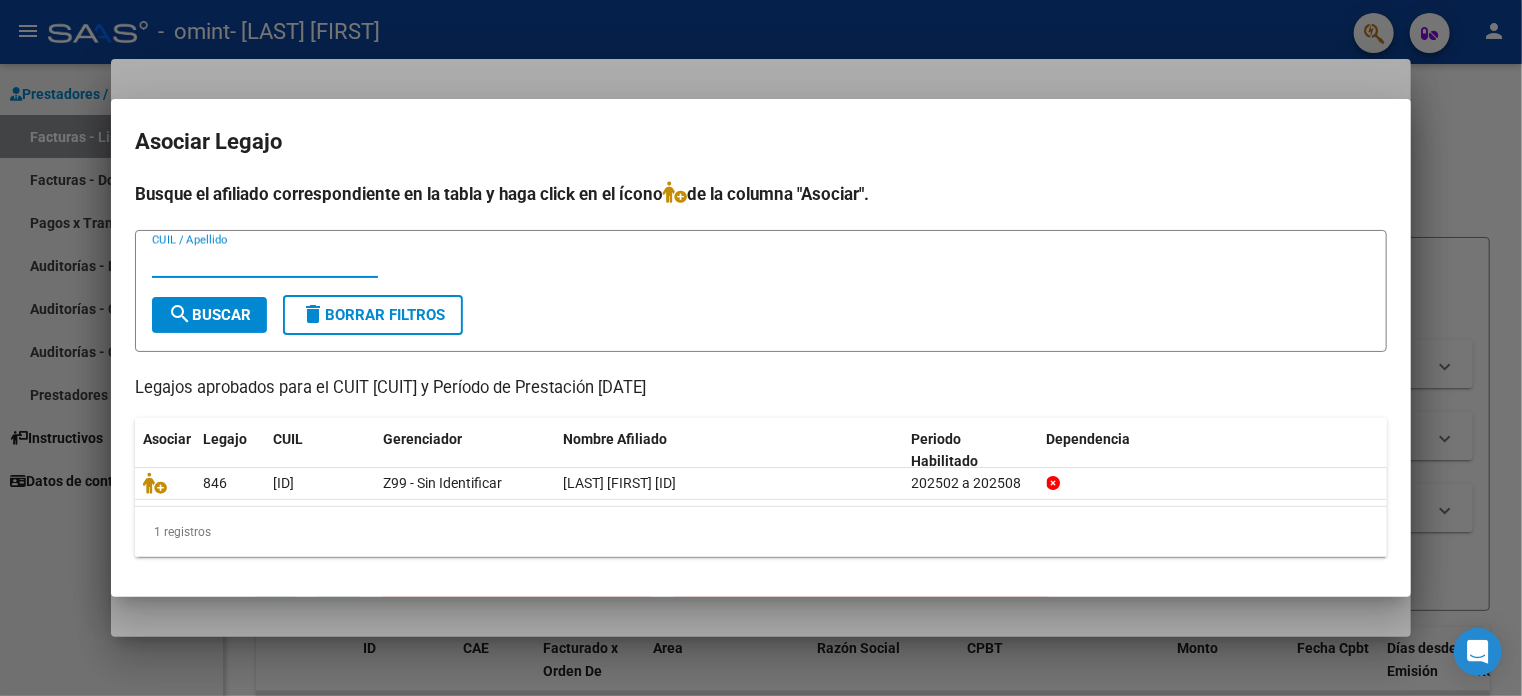 click at bounding box center (761, 348) 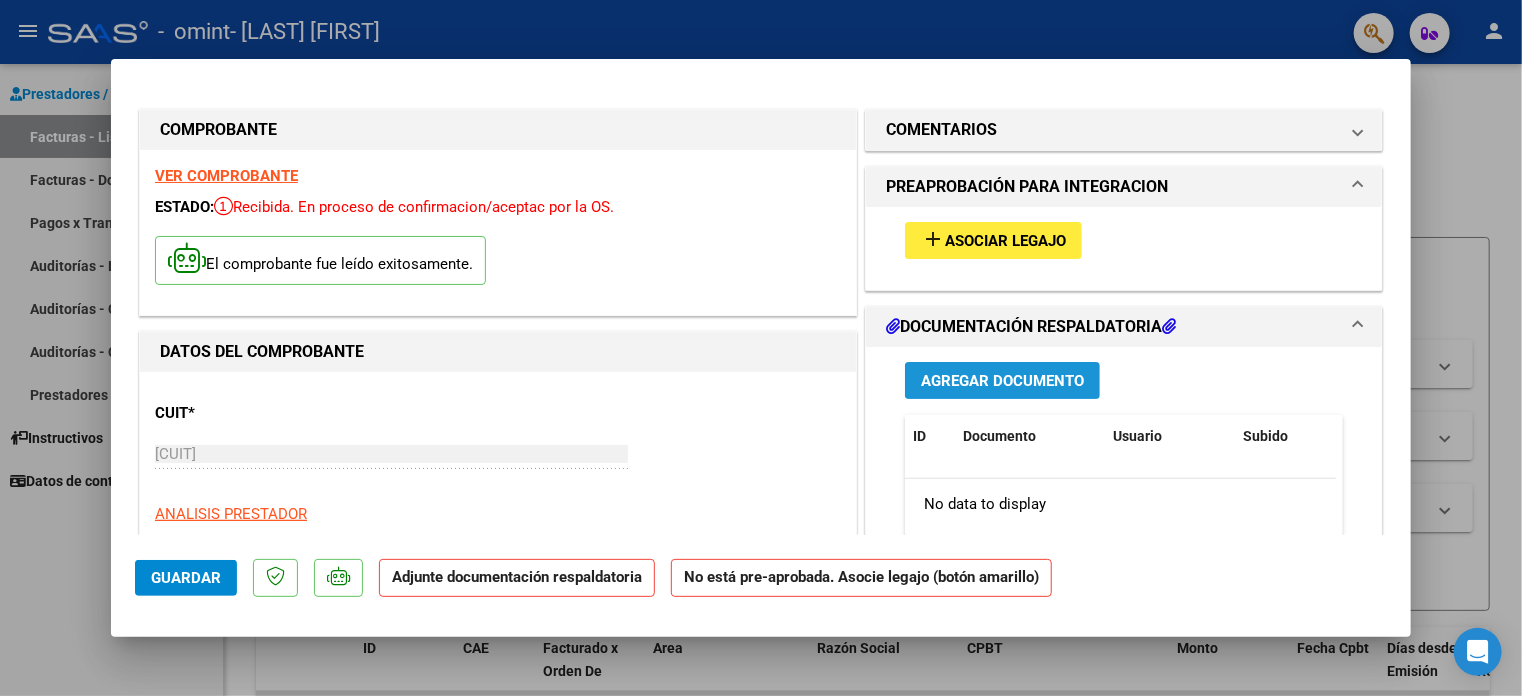 click on "Agregar Documento" at bounding box center (1002, 381) 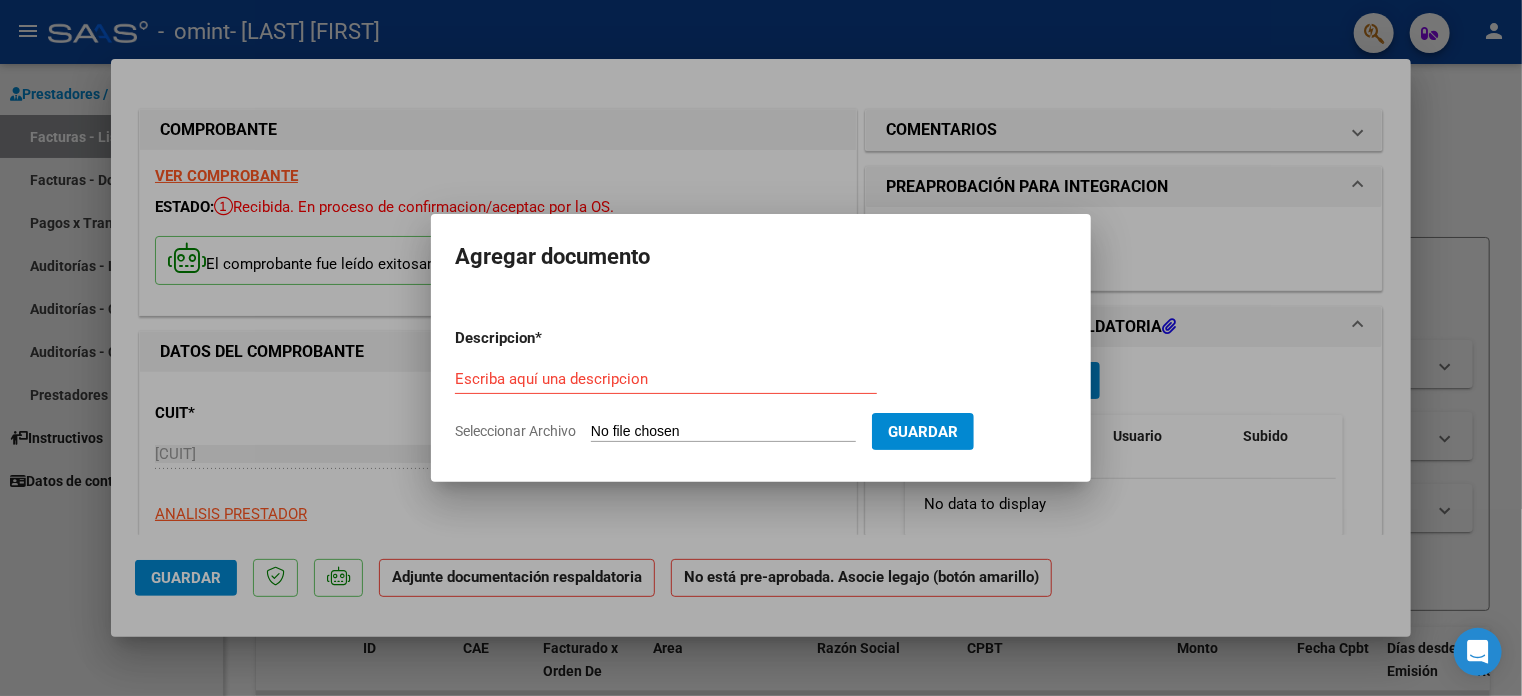 click at bounding box center [761, 348] 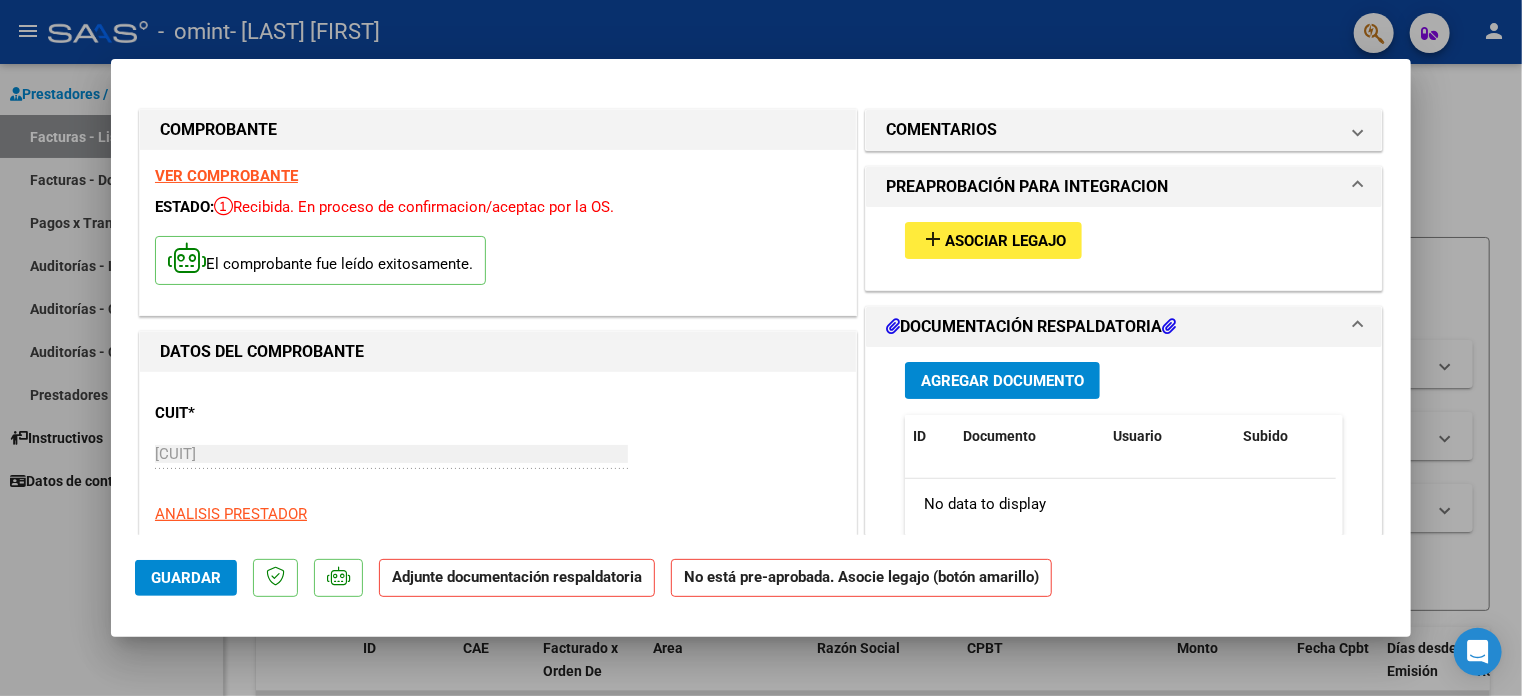 click on "Adjunte documentación respaldatoria" 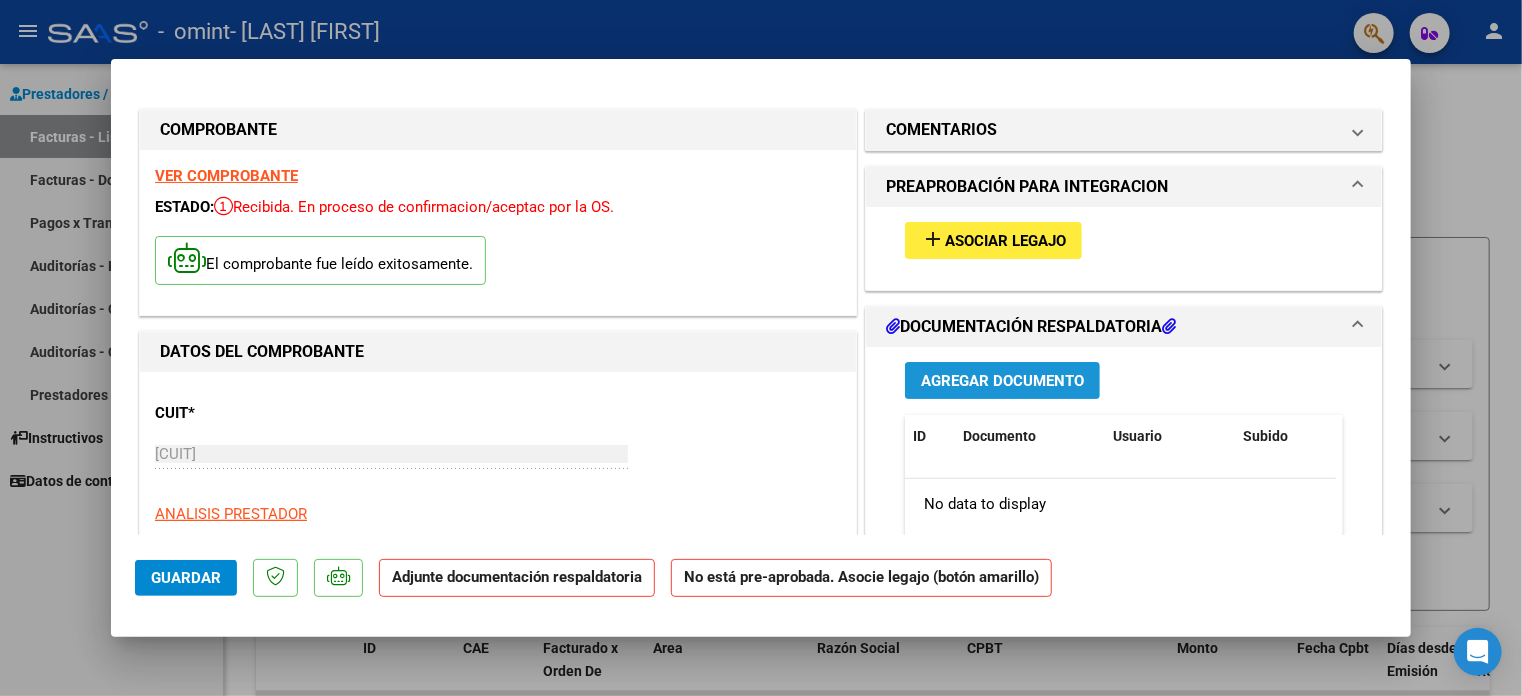 click on "Agregar Documento" at bounding box center (1002, 381) 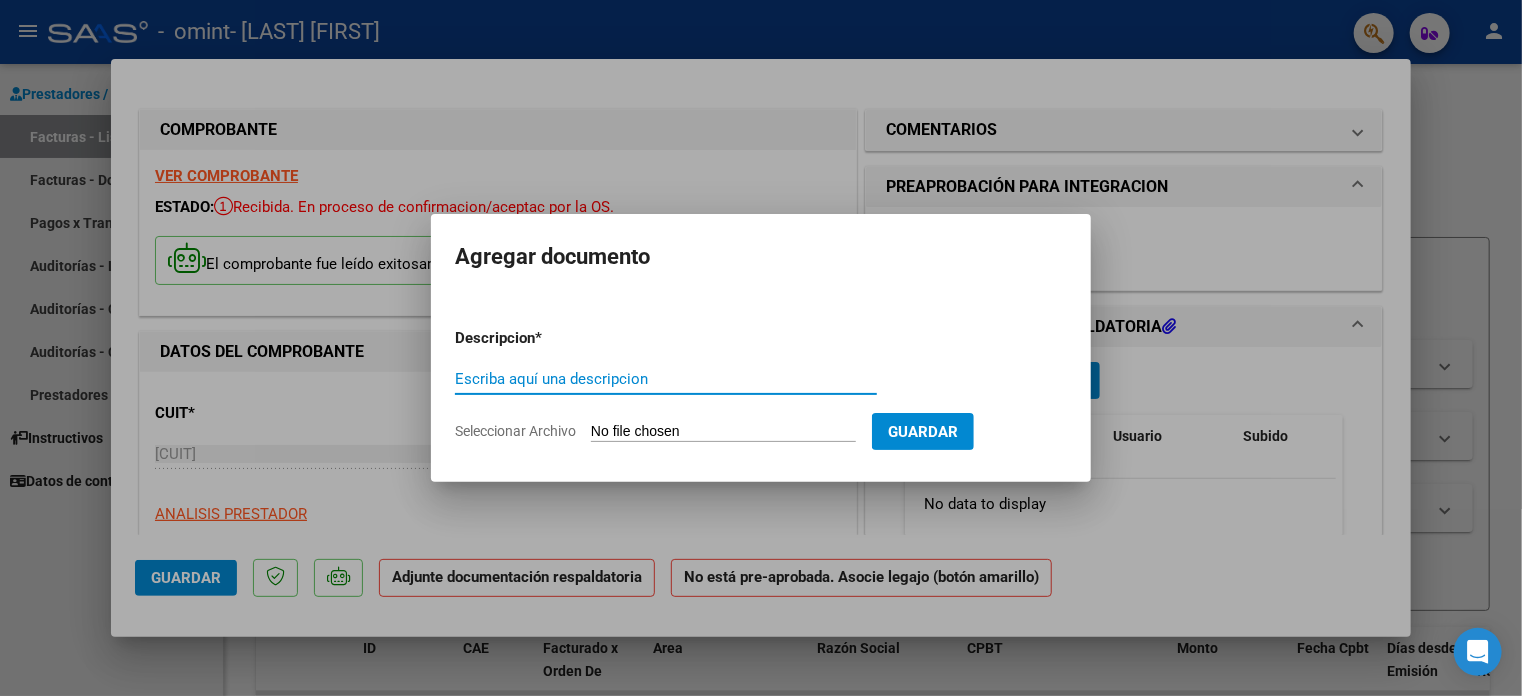 click on "Escriba aquí una descripcion" at bounding box center [666, 379] 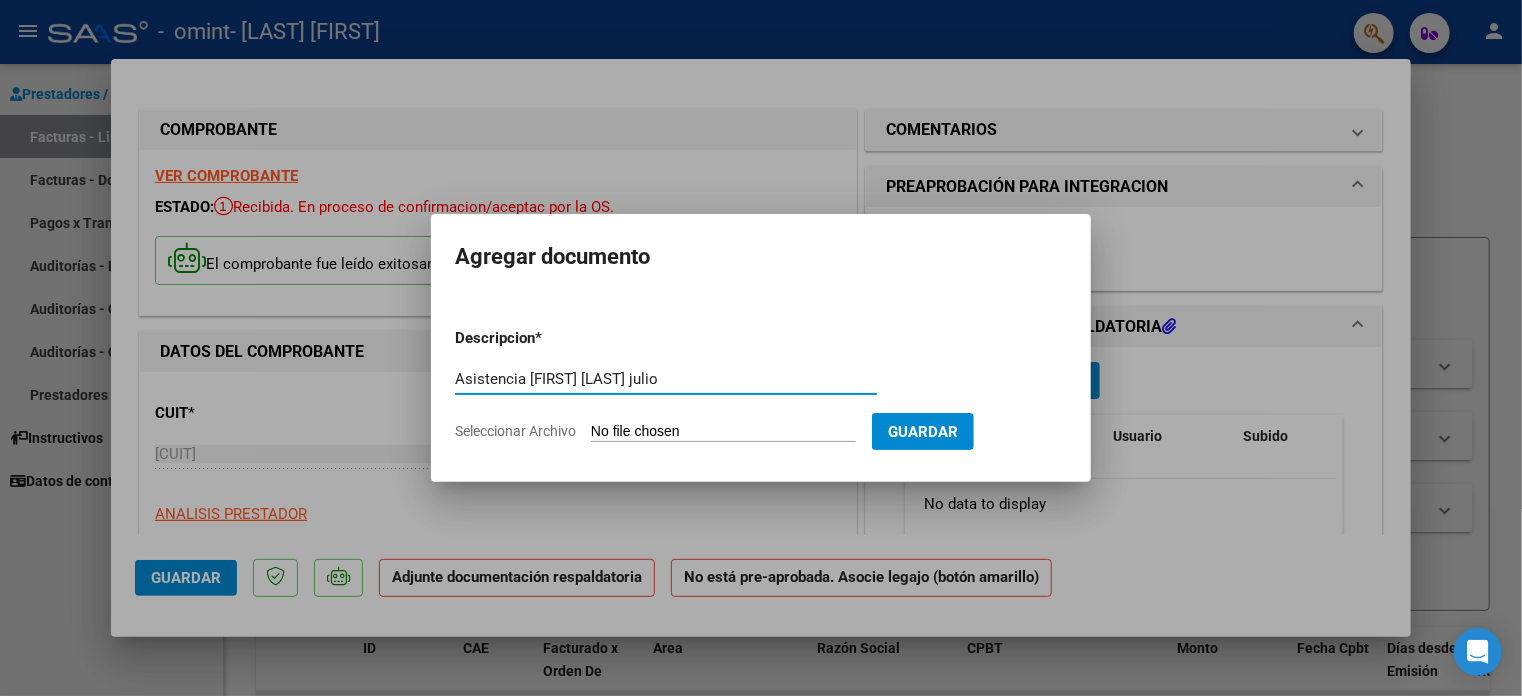 type on "Asistencia [FIRST] [LAST] julio" 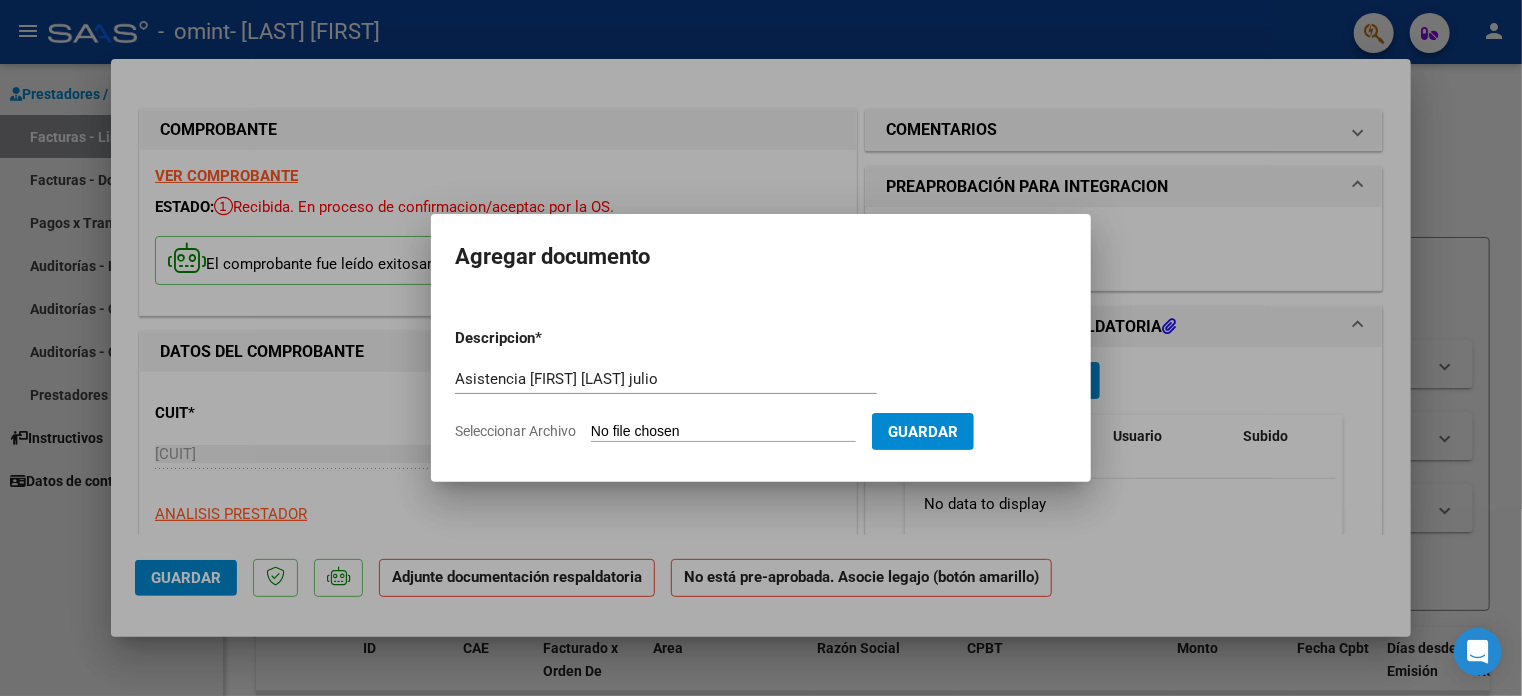 type on "C:\fakepath\Asistencia [FIRST] [LAST] julio.pdf" 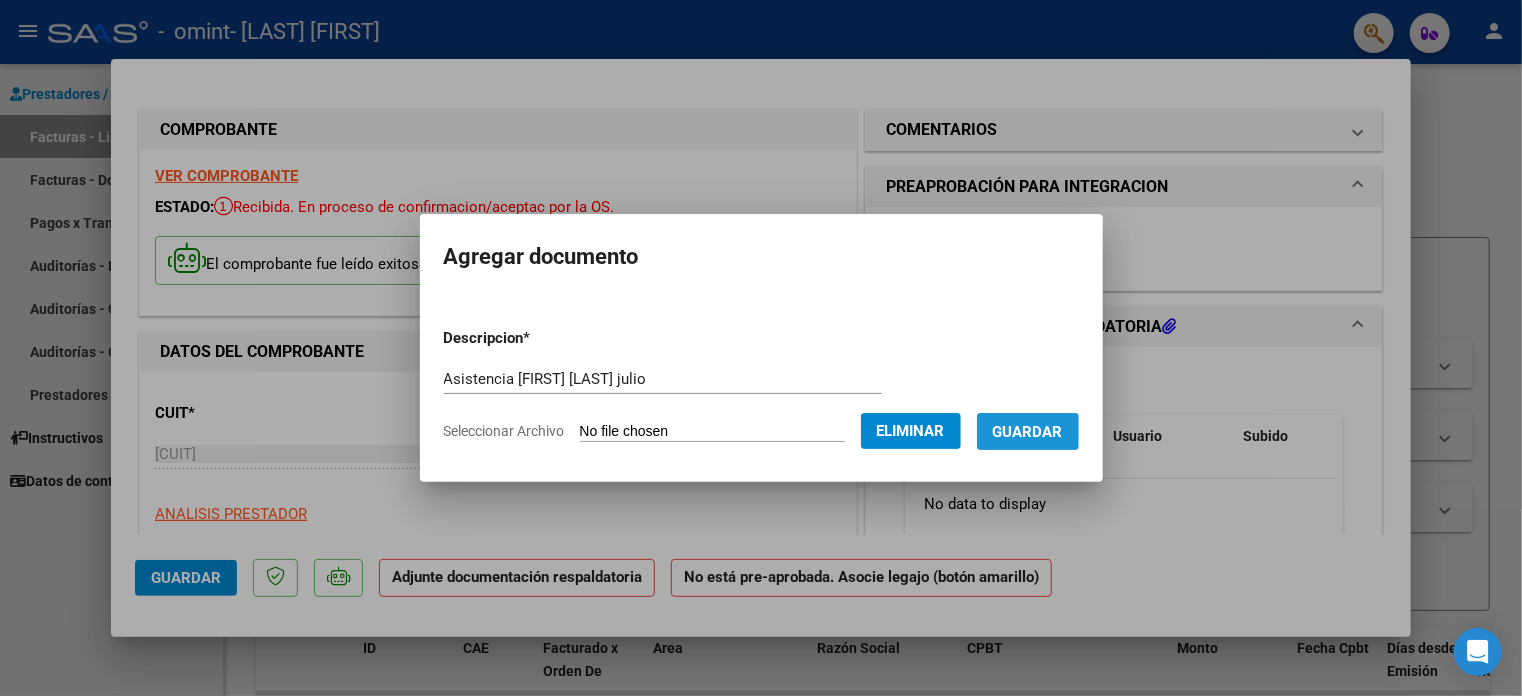 click on "Guardar" at bounding box center (1028, 432) 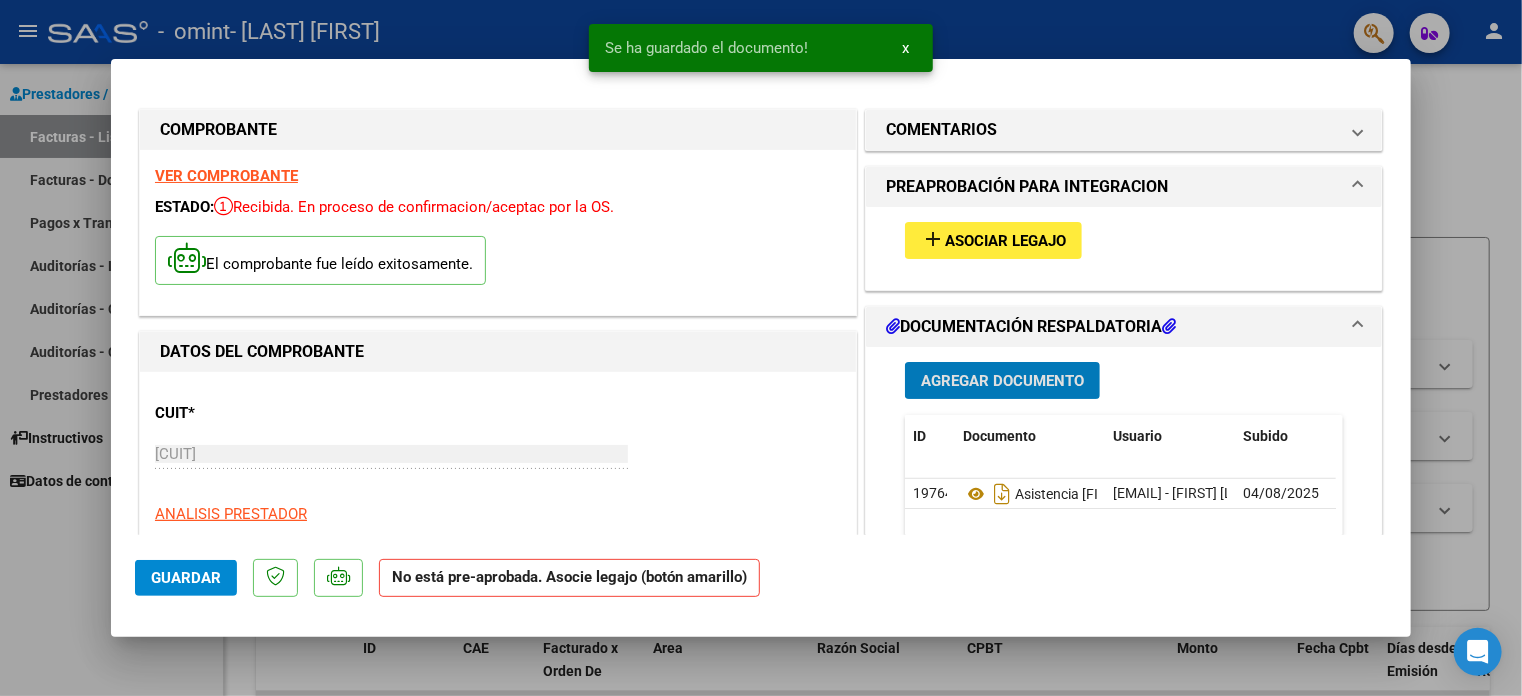 click on "Agregar Documento" at bounding box center [1002, 380] 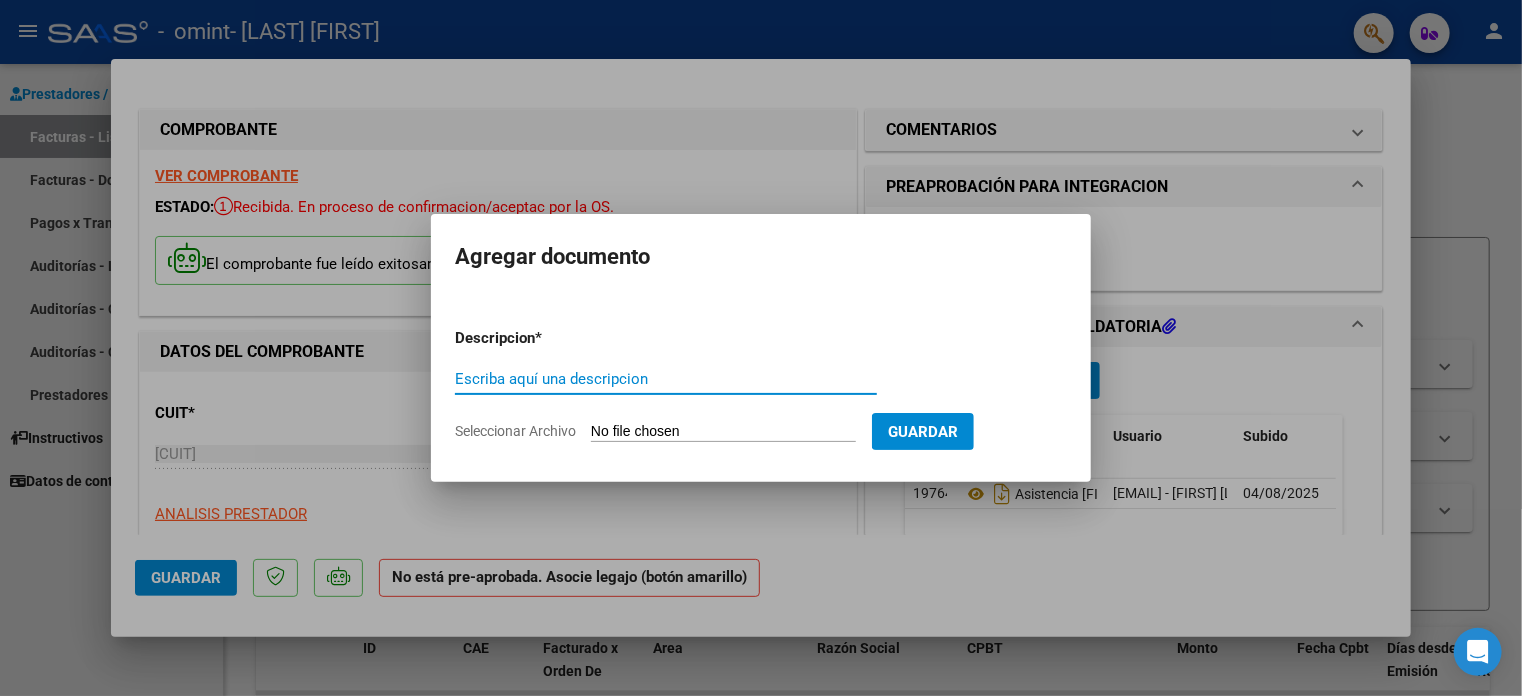 click on "Escriba aquí una descripcion" at bounding box center [666, 379] 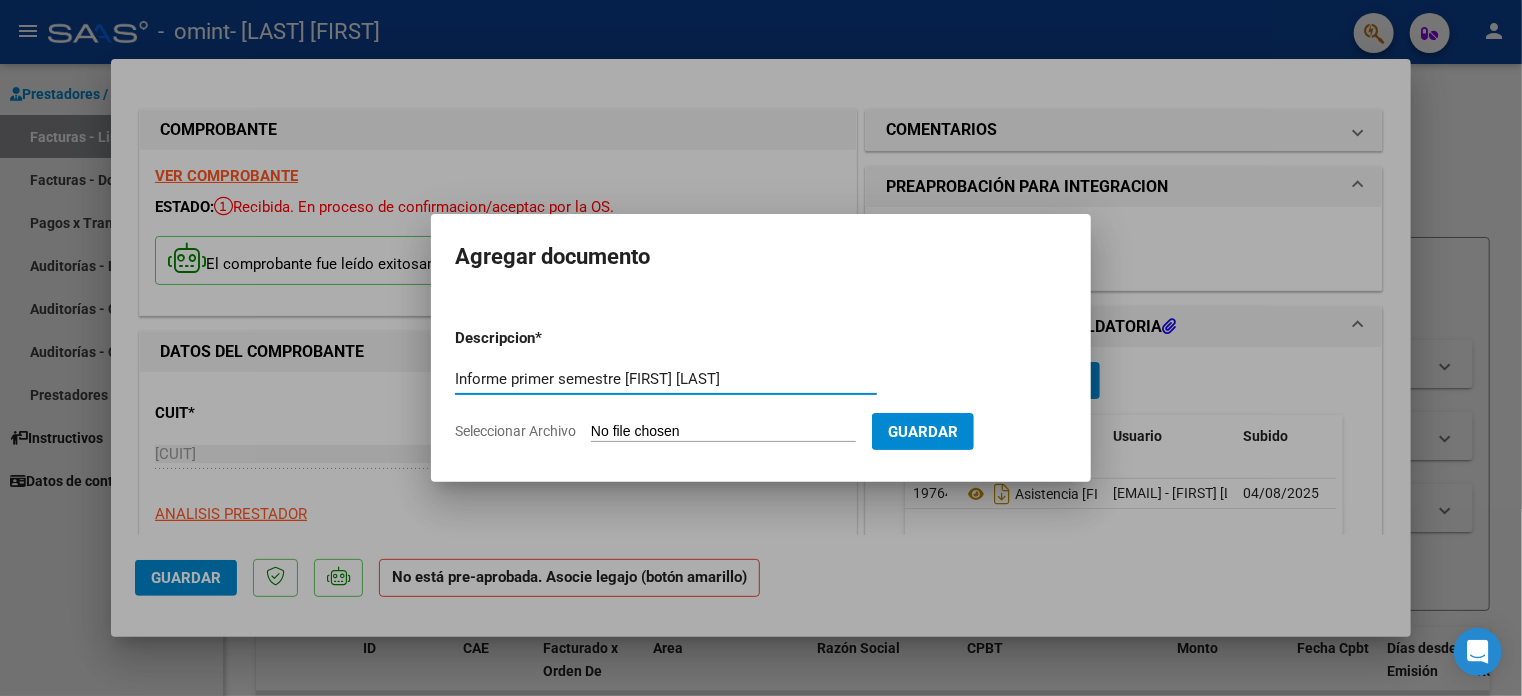 click on "Informe primer semestre [FIRST] [LAST]" at bounding box center [666, 379] 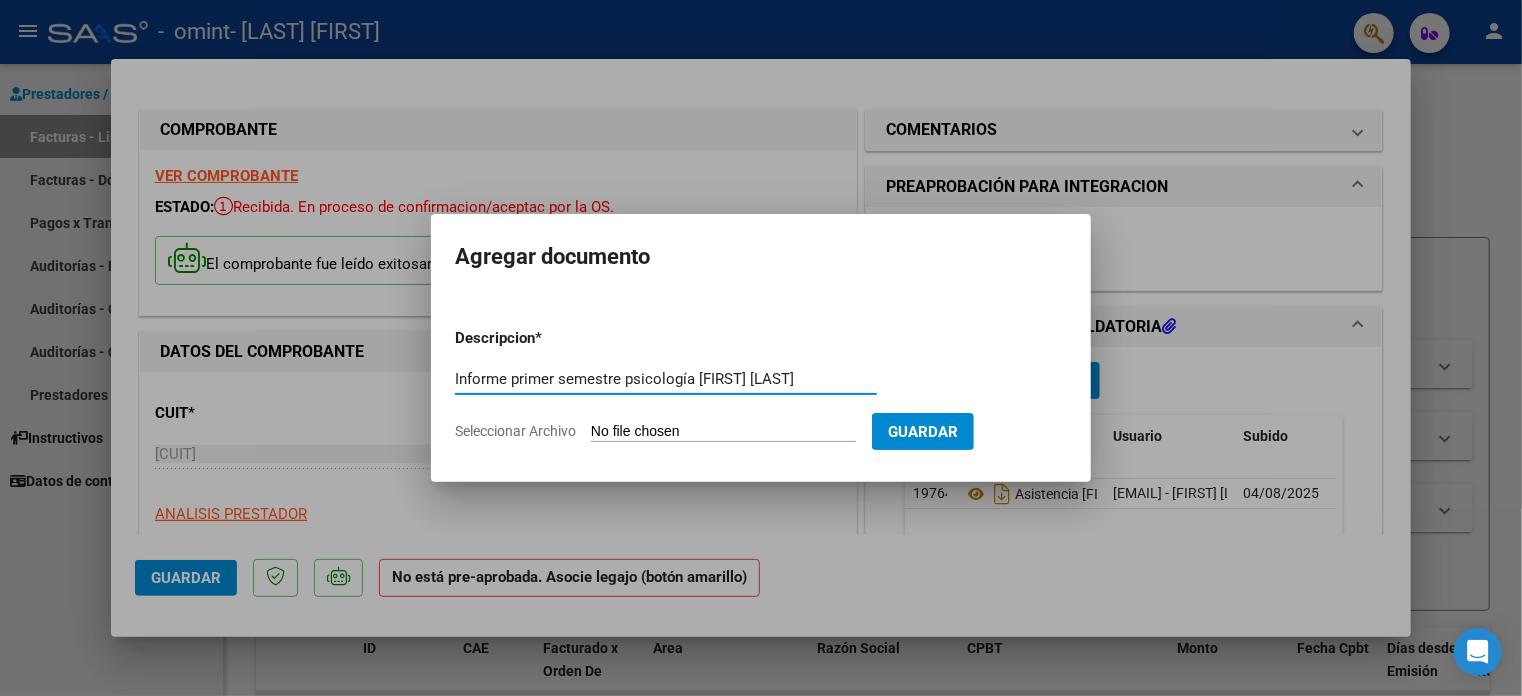 type on "Informe primer semestre psicología [FIRST] [LAST]" 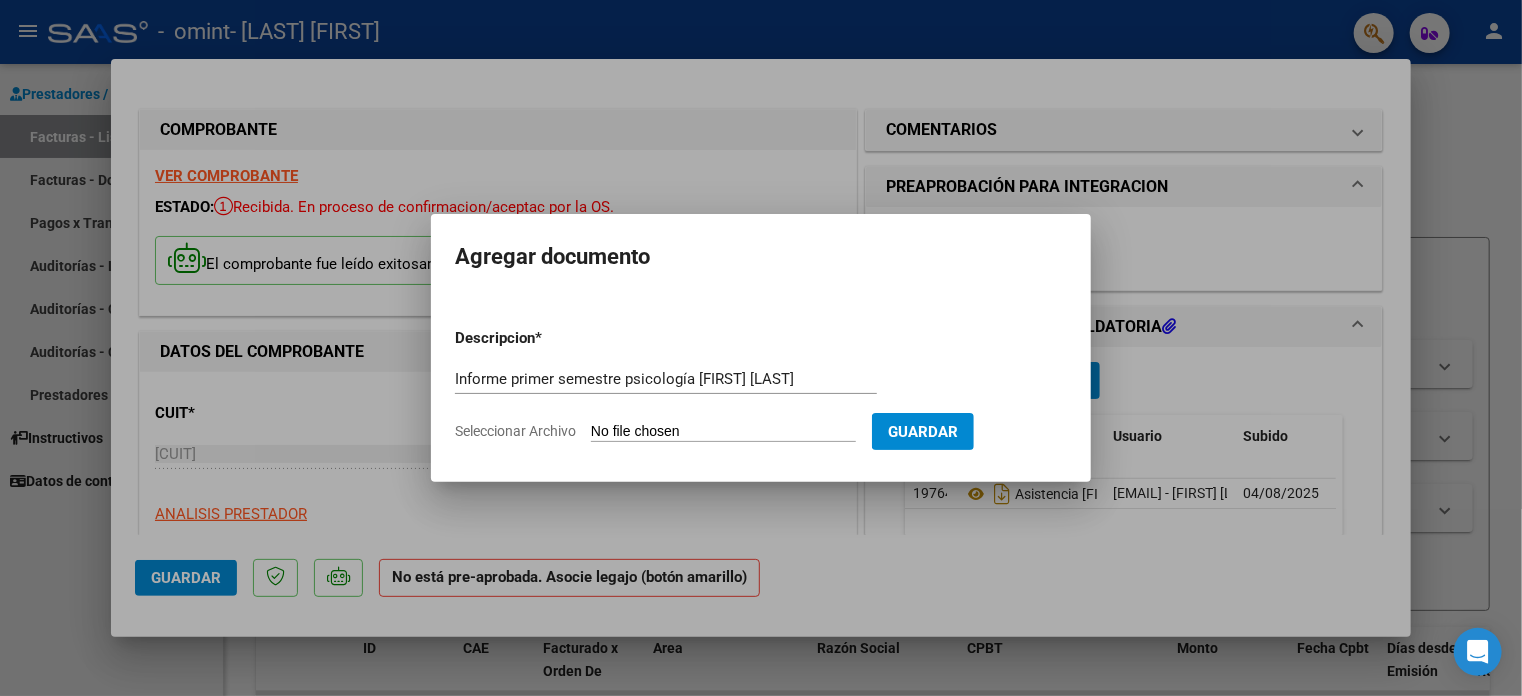 click on "Seleccionar Archivo" at bounding box center (723, 432) 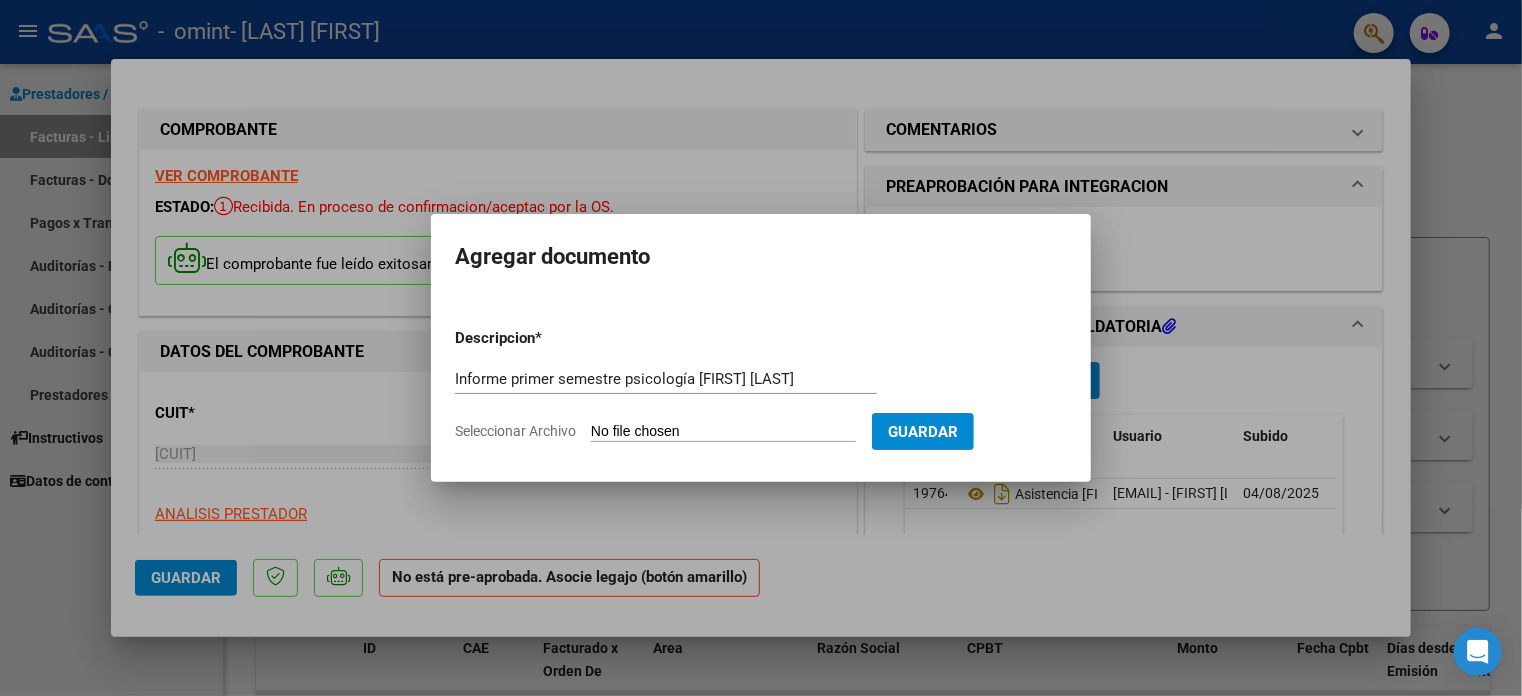 type on "C:\fakepath\Informe evolutivo psicología [FIRST] [LAST]- primer semestre.pdf" 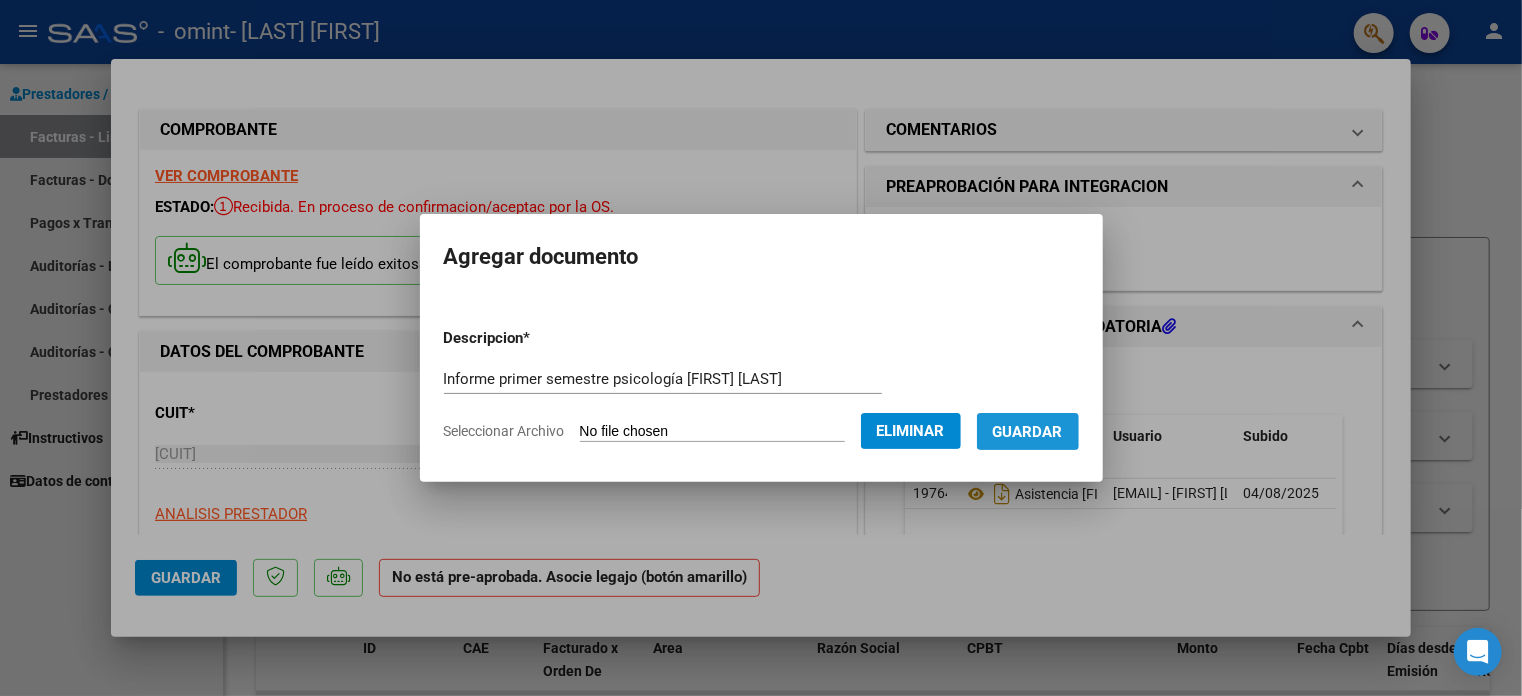 click on "Guardar" at bounding box center (1028, 432) 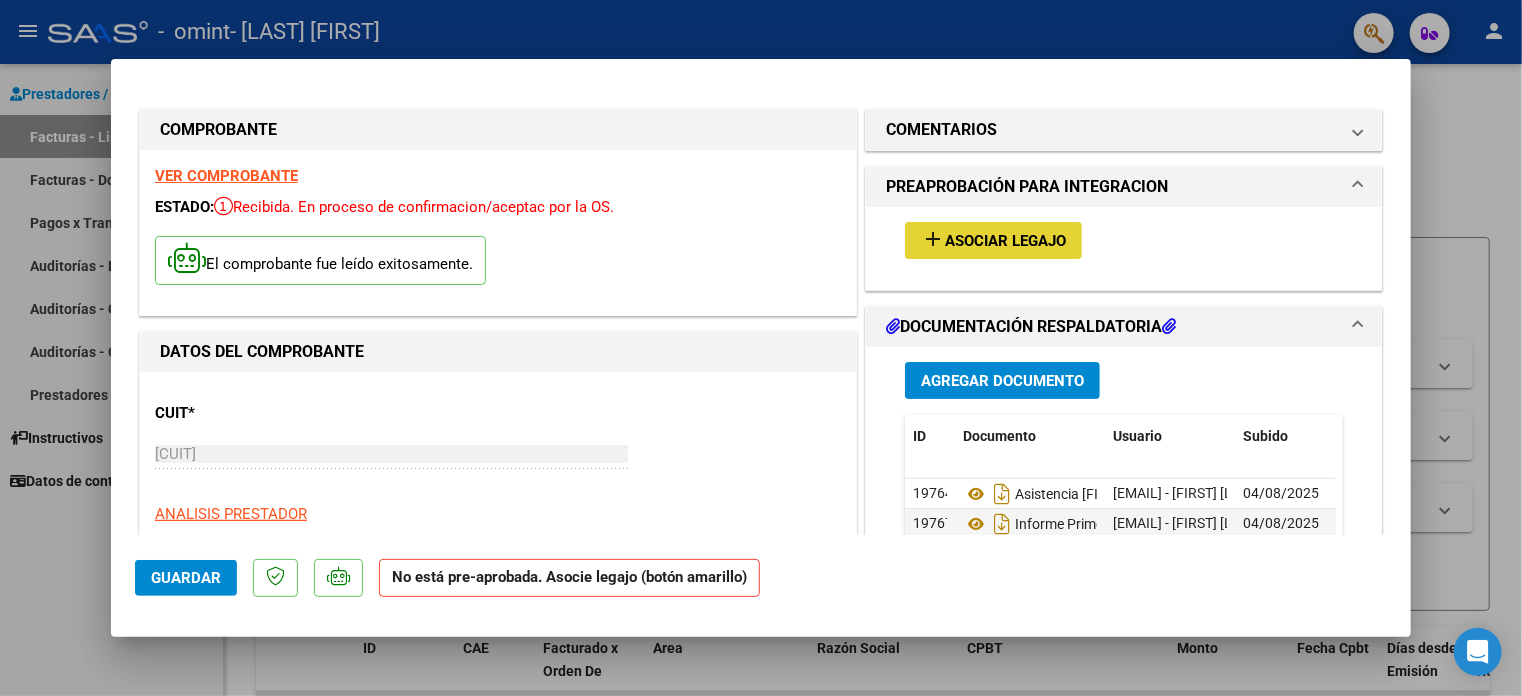click on "Asociar Legajo" at bounding box center [1005, 241] 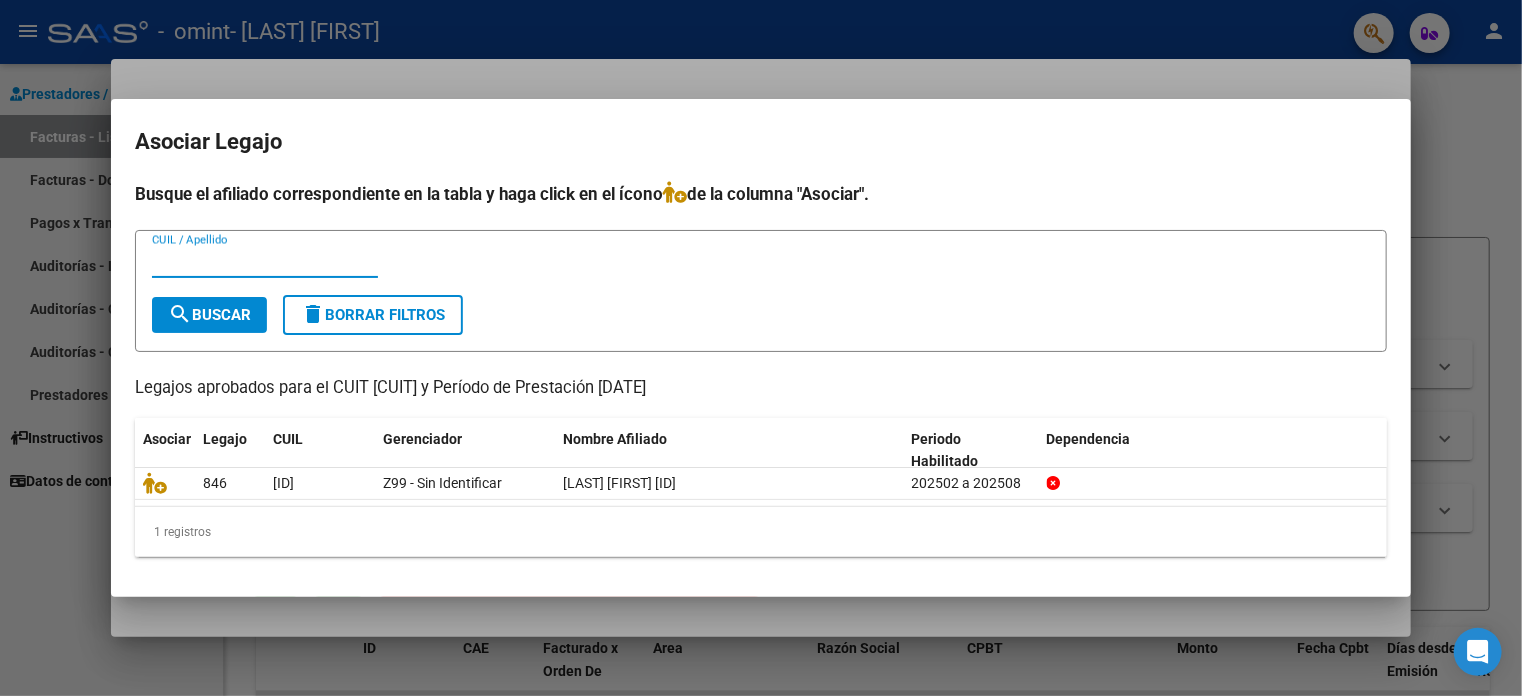 click on "CUIL / Apellido" at bounding box center (265, 262) 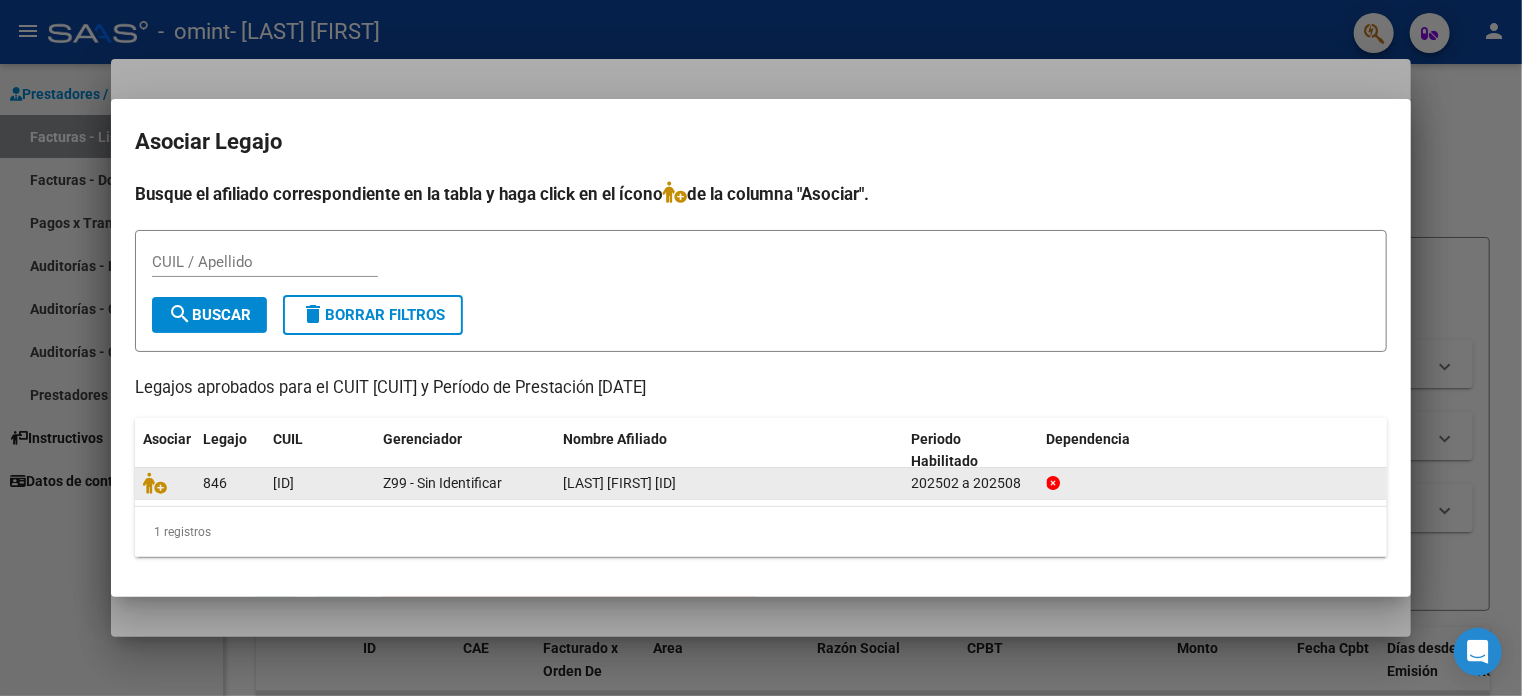 click on "[LAST] [FIRST] [ID]" 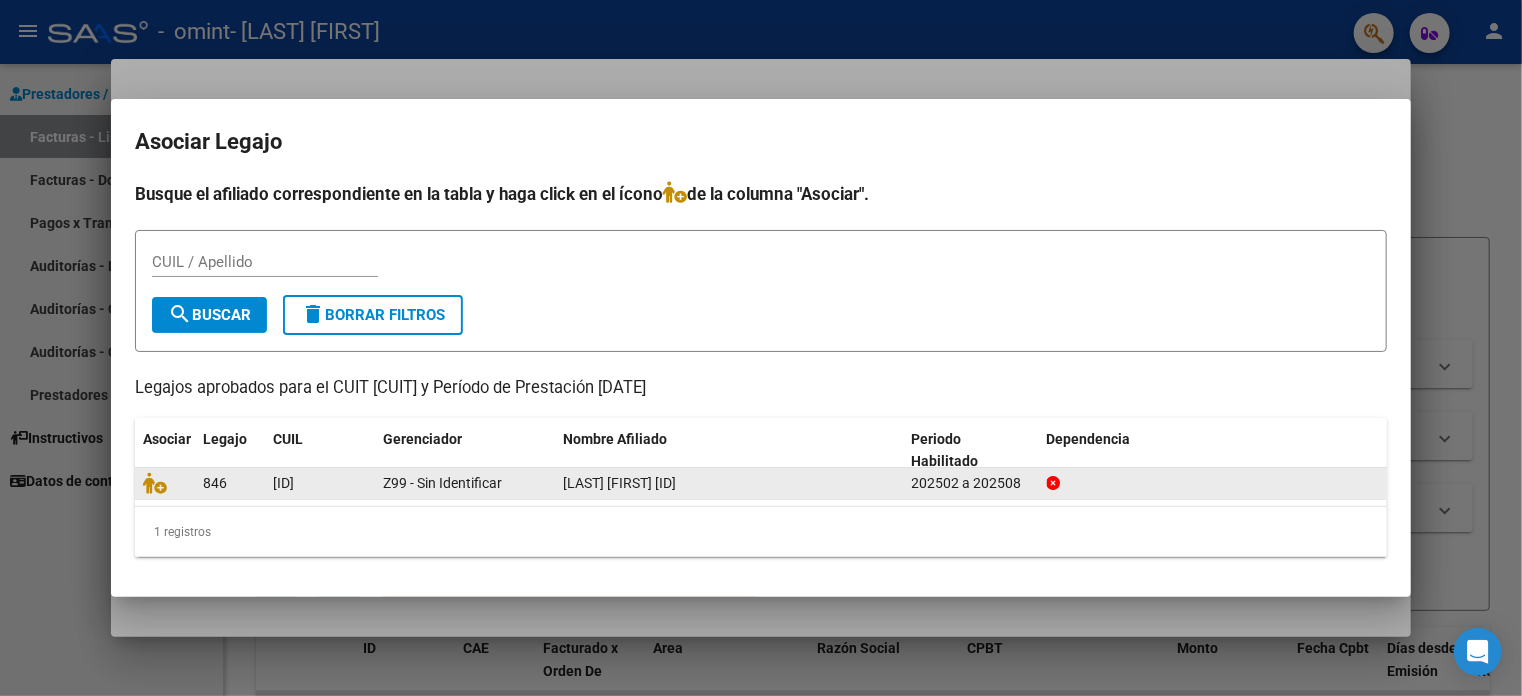 click on "[LAST] [FIRST] [ID]" 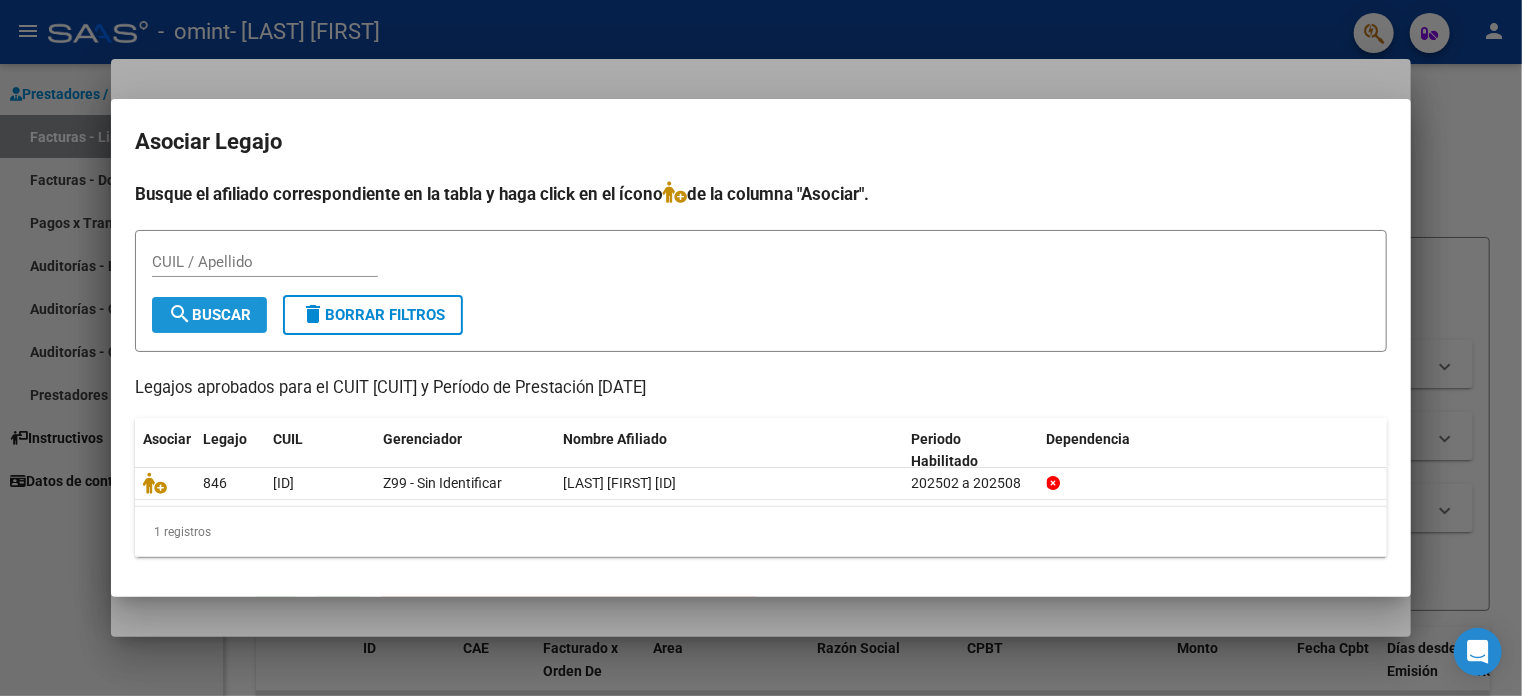 click on "search  Buscar" at bounding box center (209, 315) 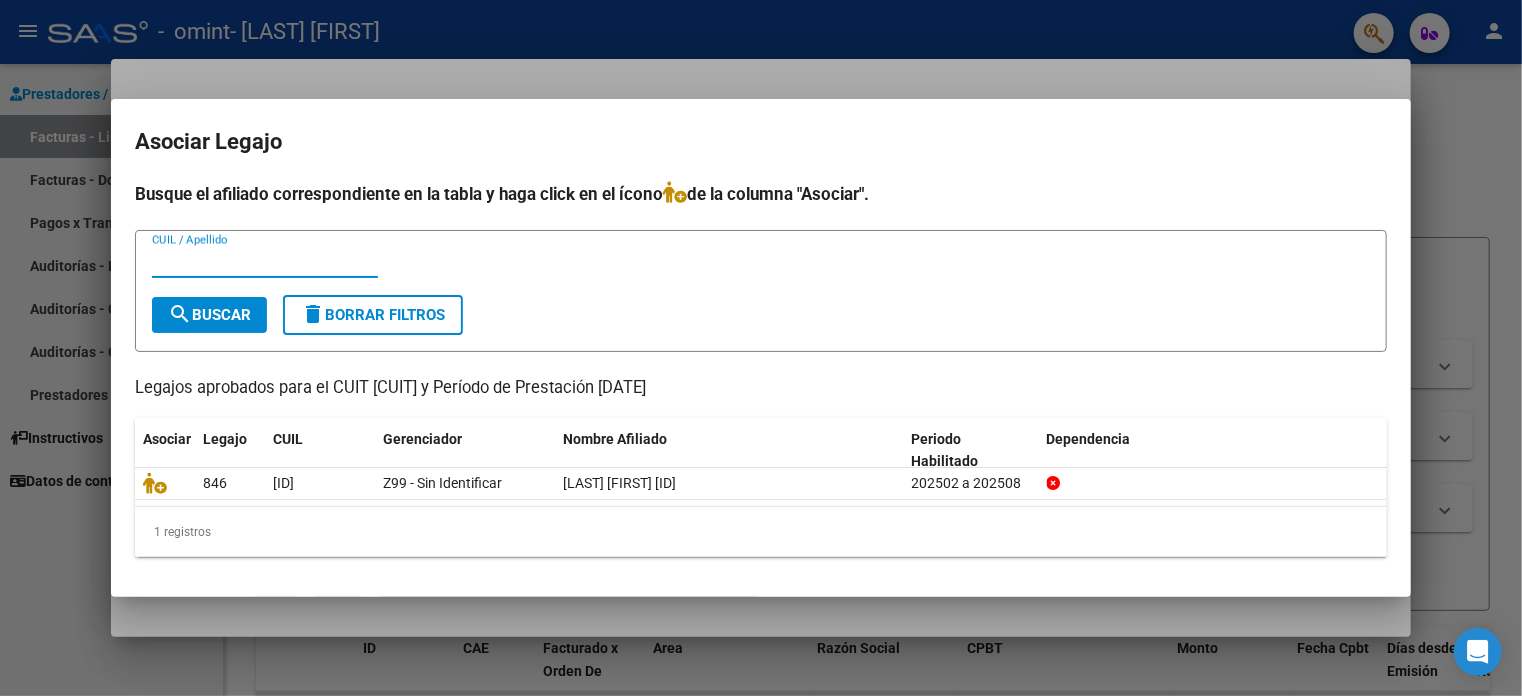 click on "CUIL / Apellido" at bounding box center [265, 262] 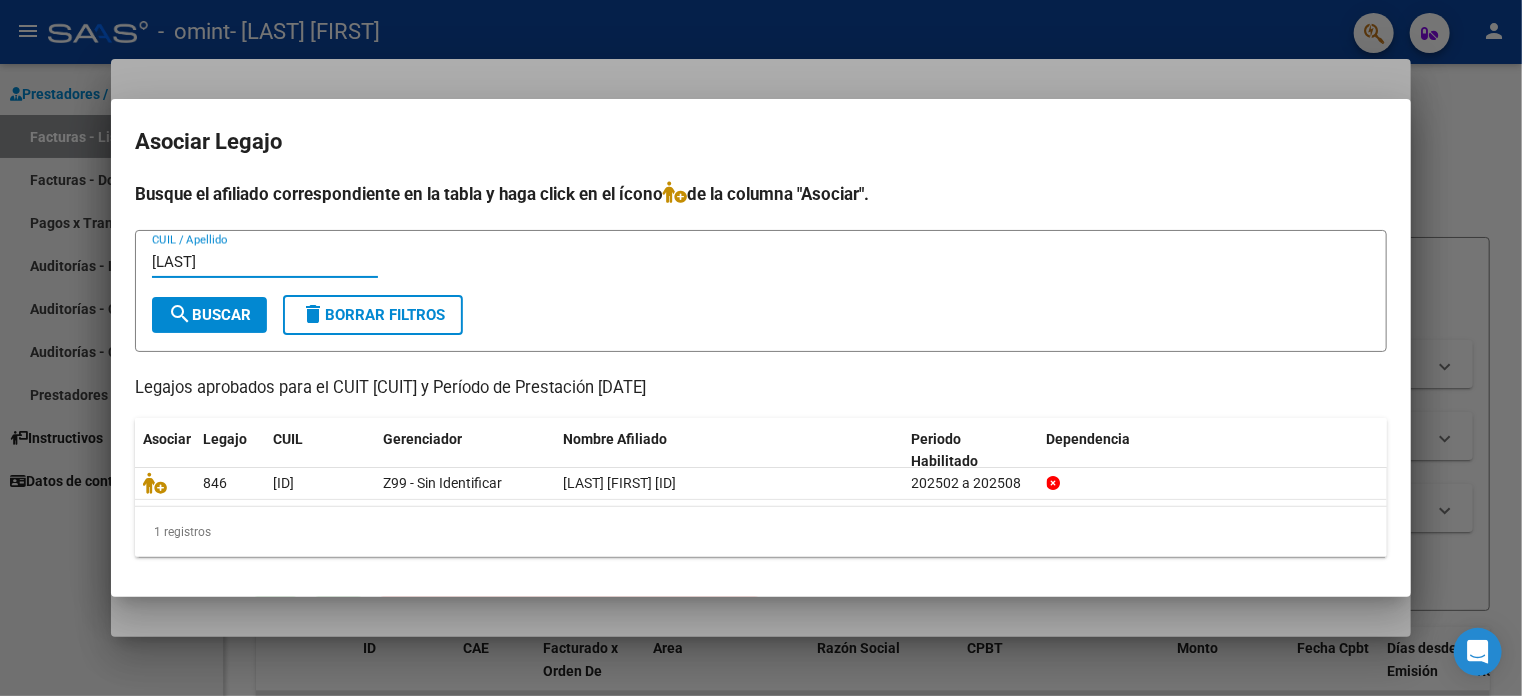 type on "[LAST]" 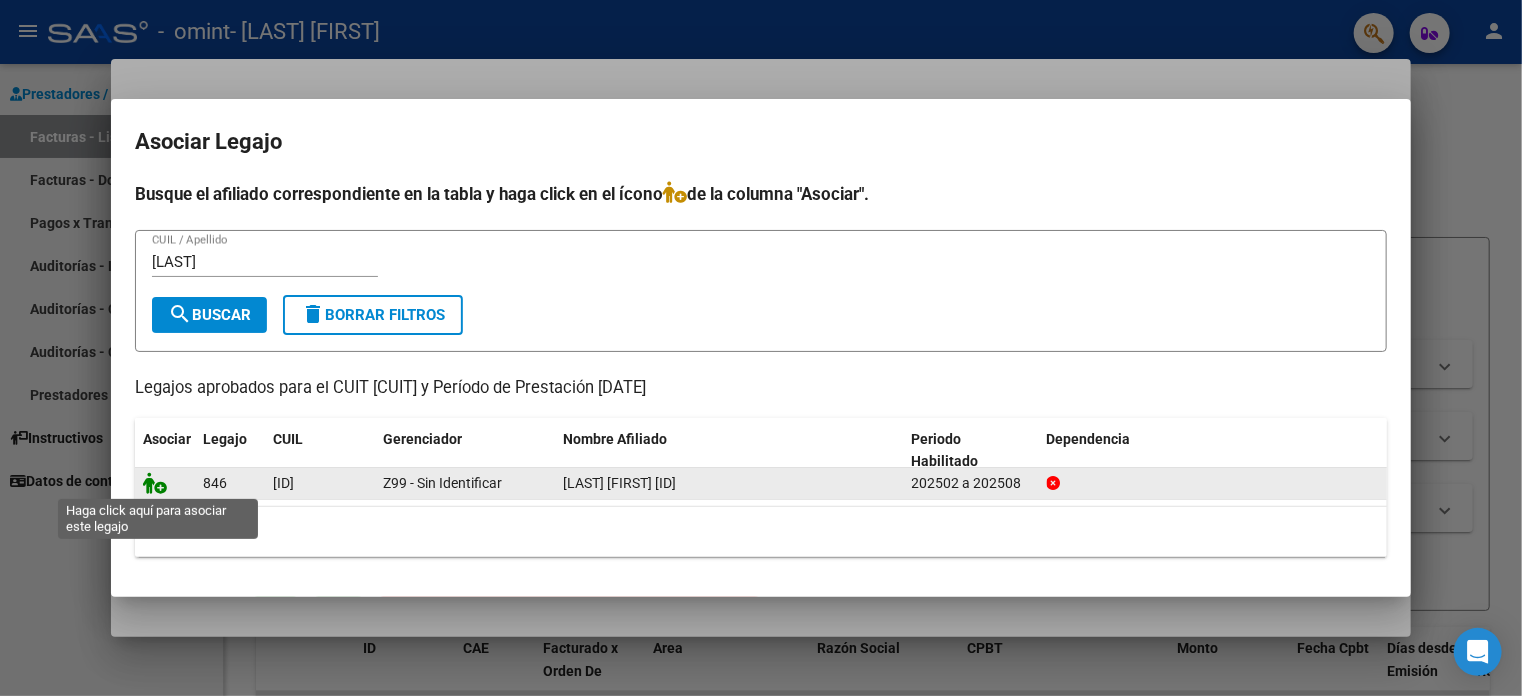 click 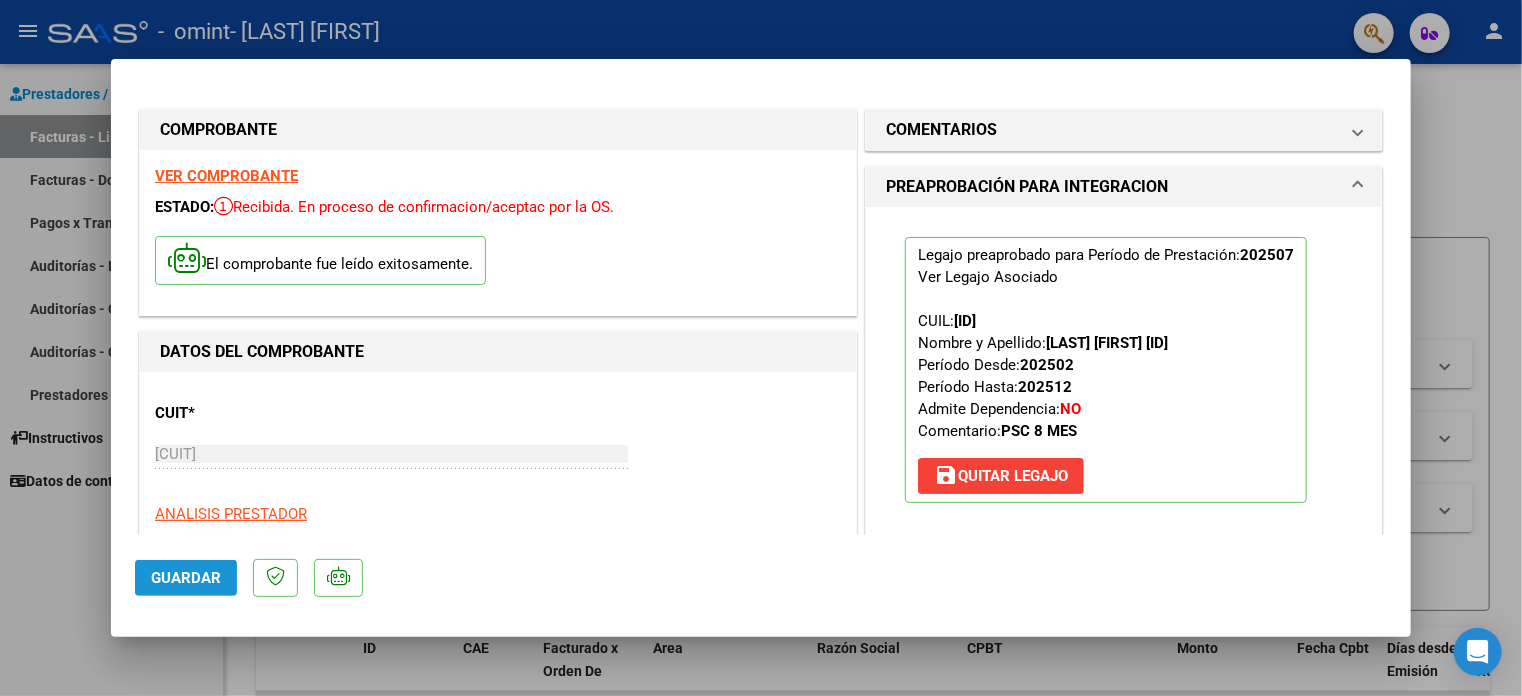 click on "Guardar" 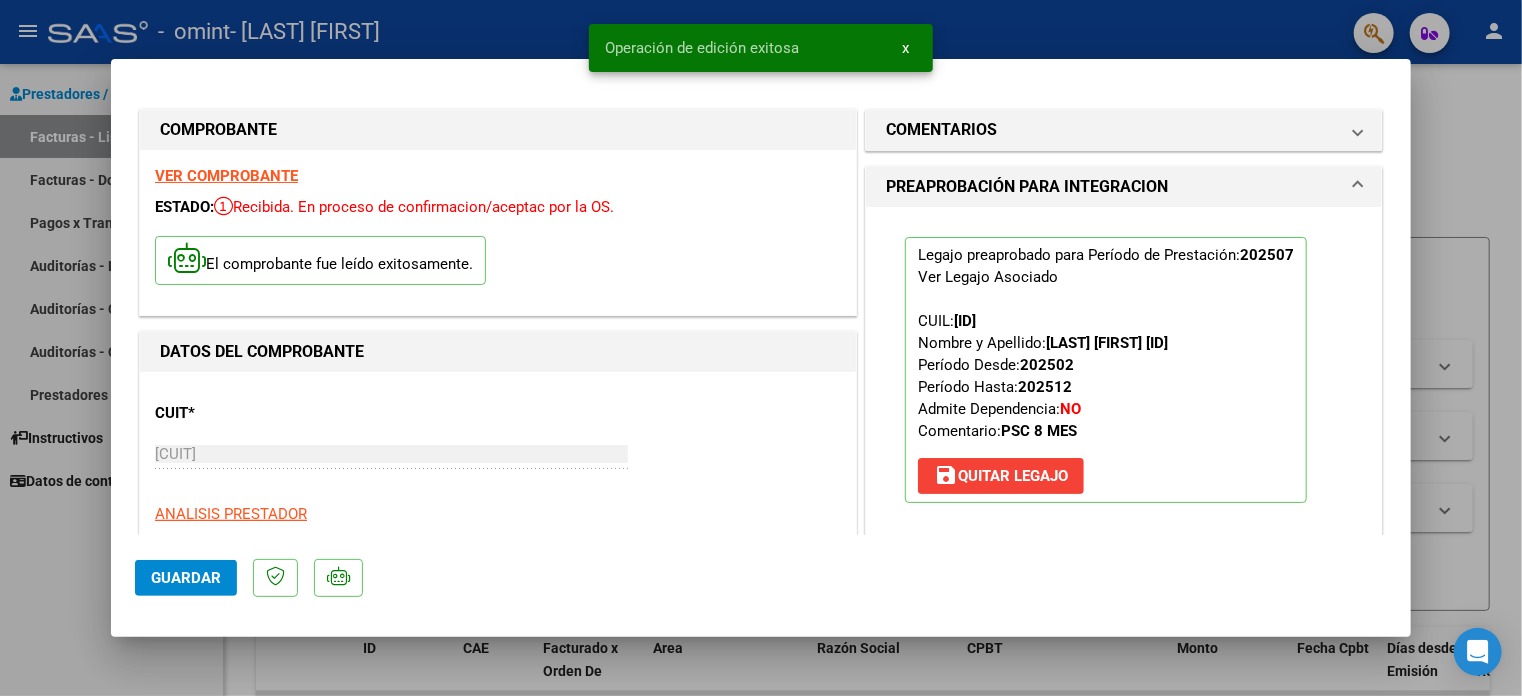click at bounding box center [761, 348] 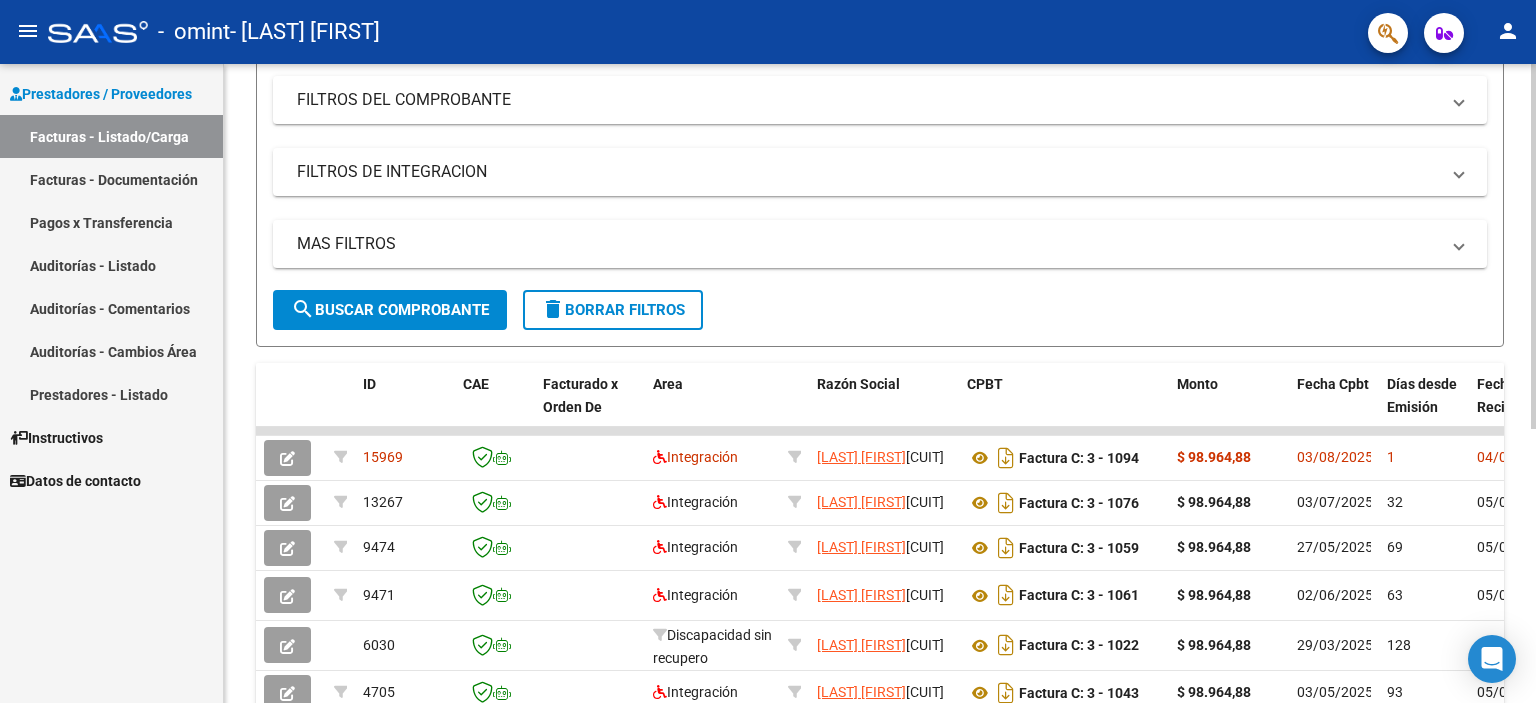 scroll, scrollTop: 272, scrollLeft: 0, axis: vertical 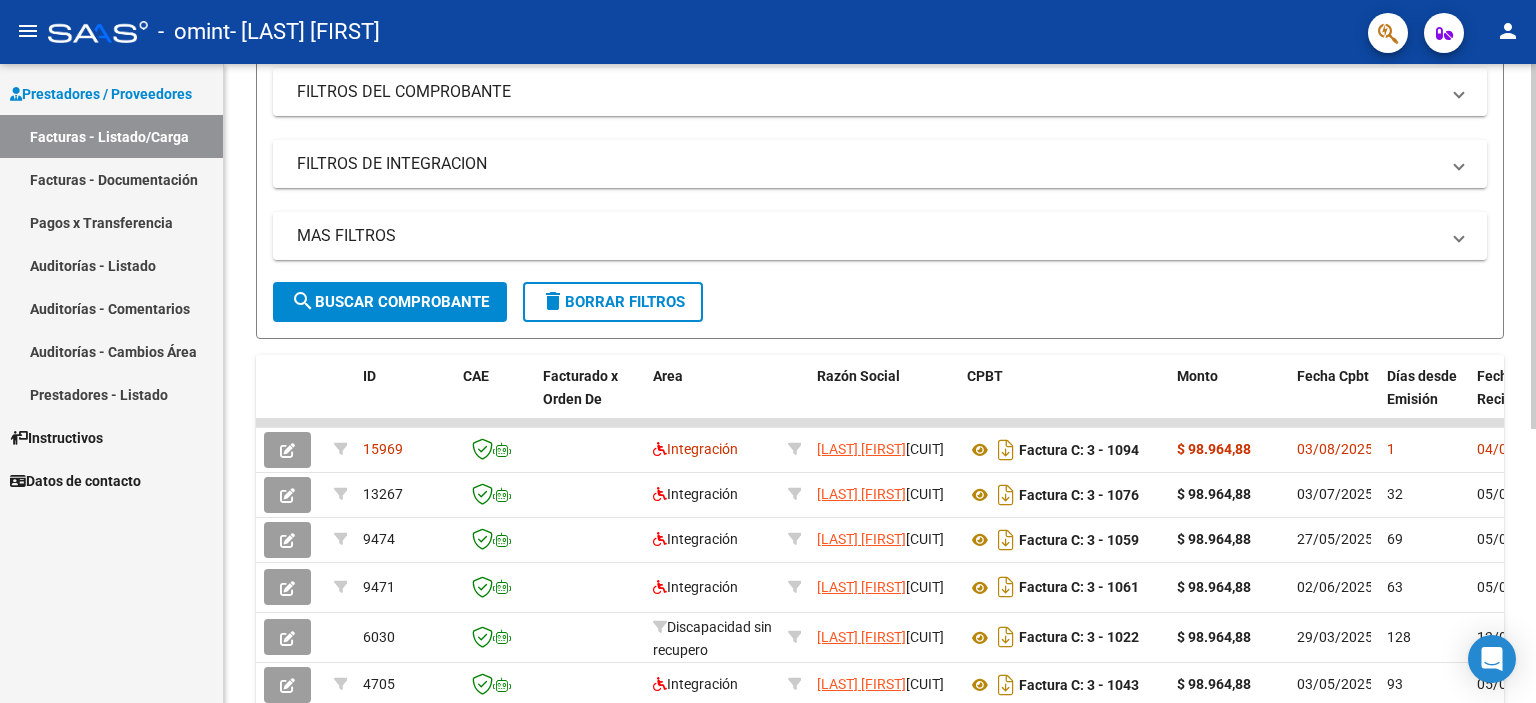 click 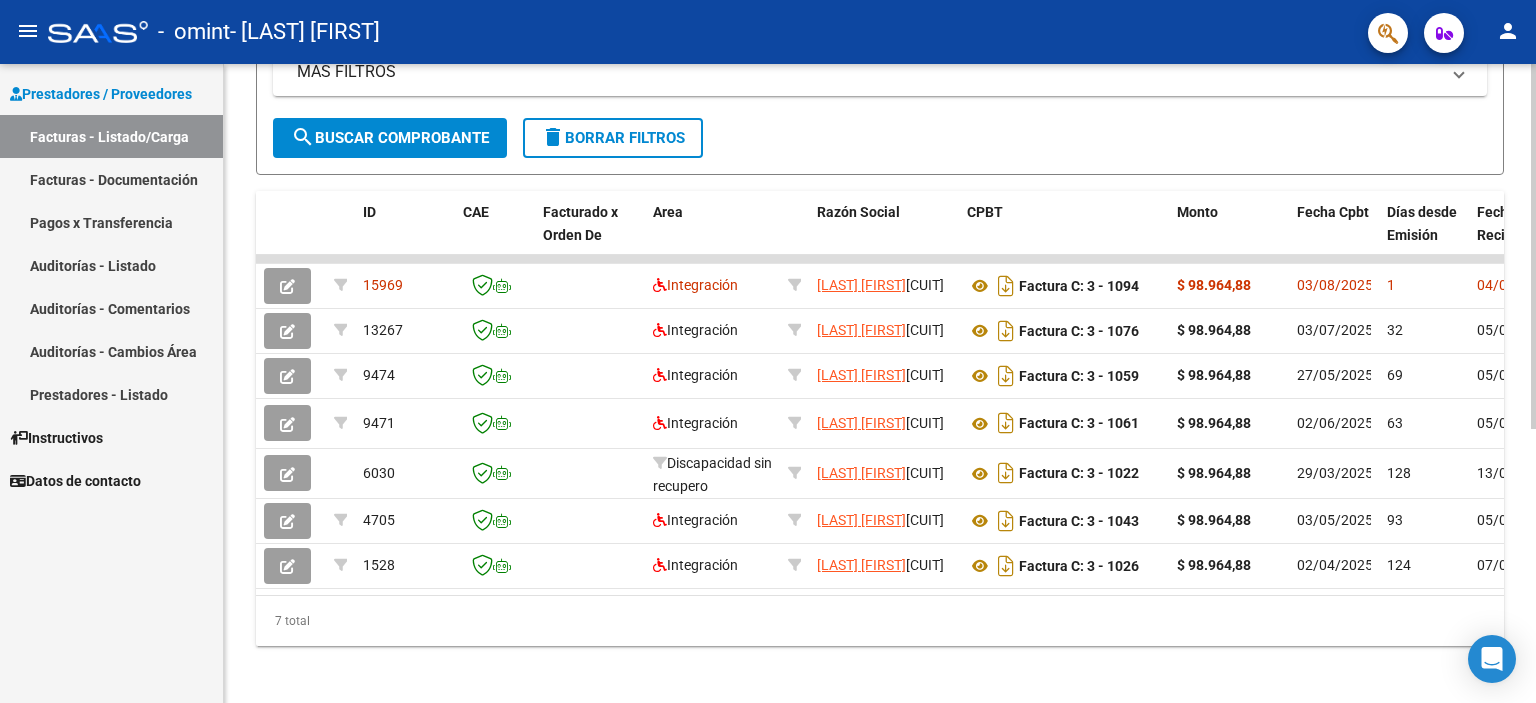 scroll, scrollTop: 480, scrollLeft: 0, axis: vertical 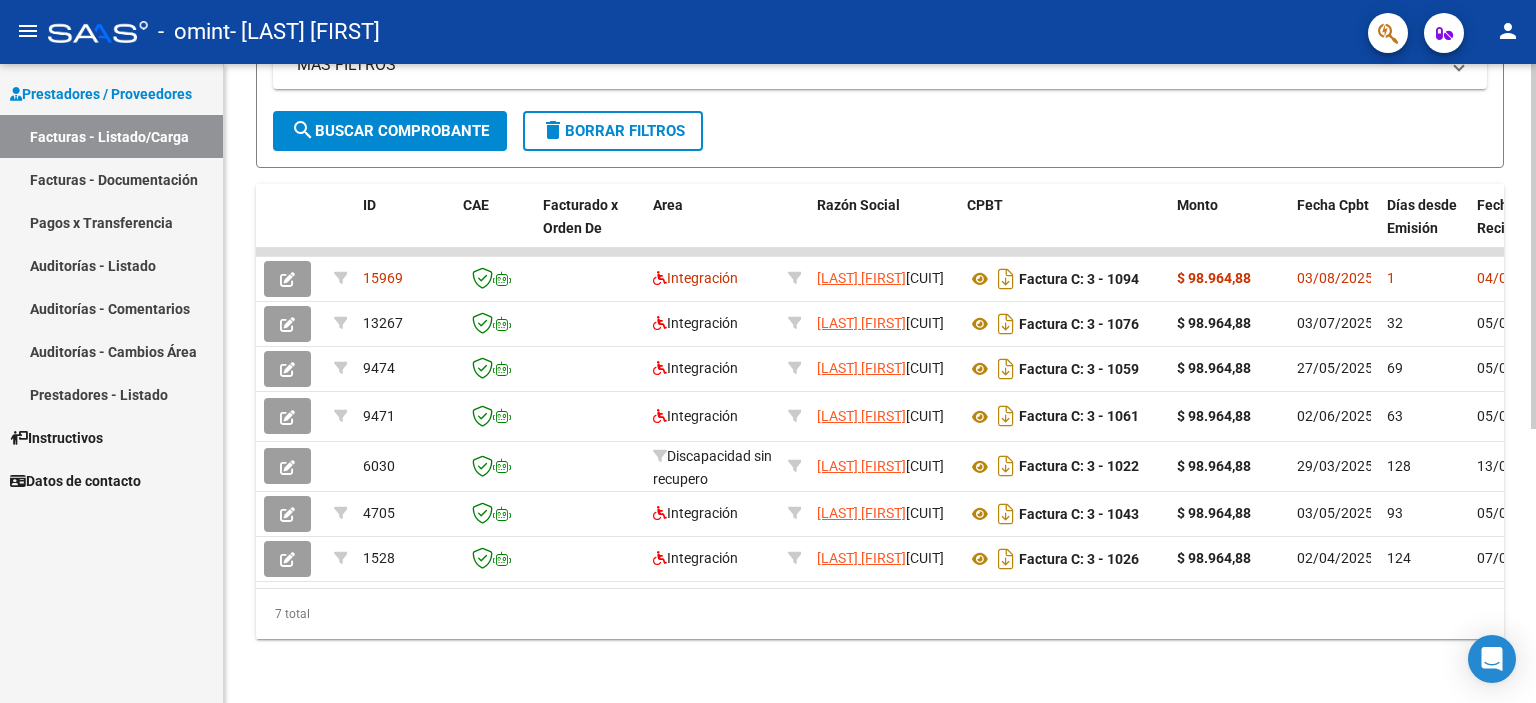 click 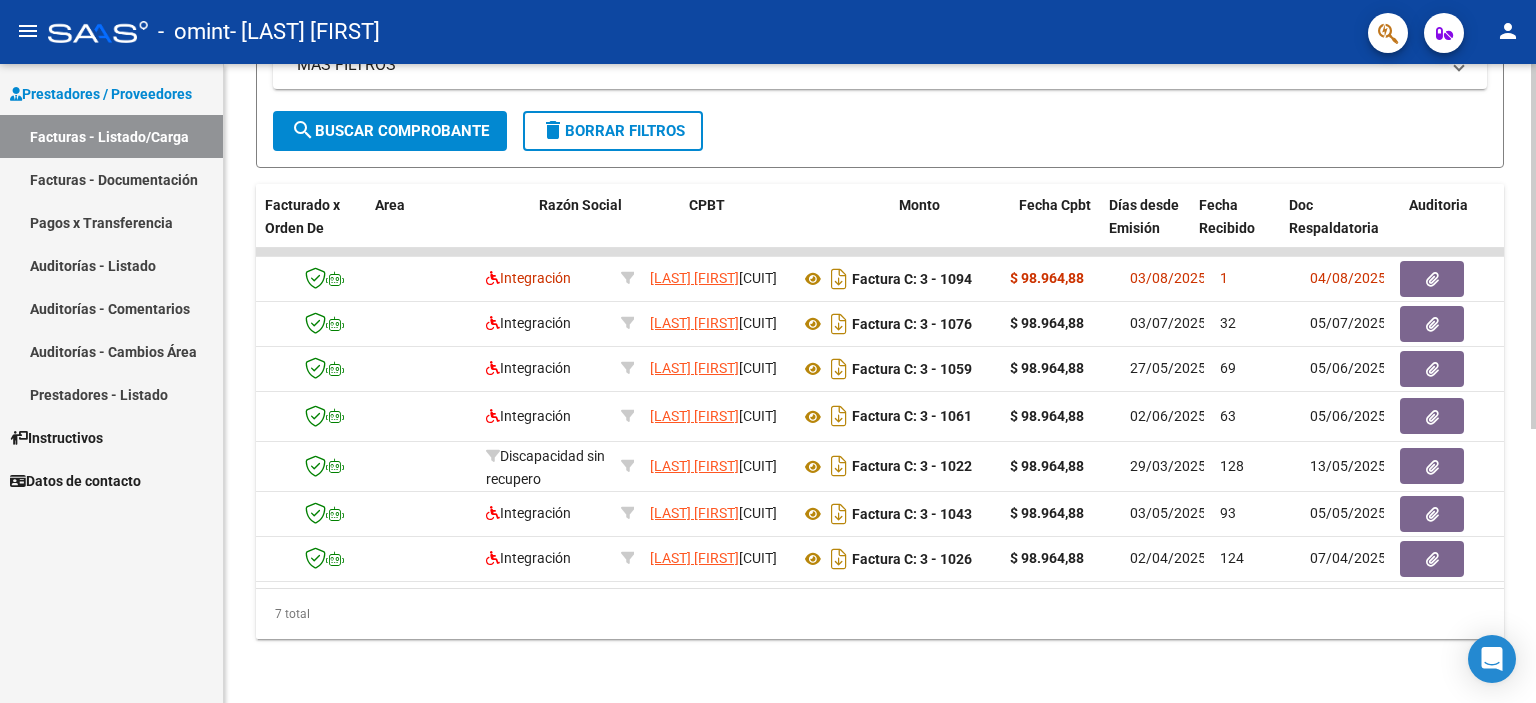 scroll, scrollTop: 0, scrollLeft: 331, axis: horizontal 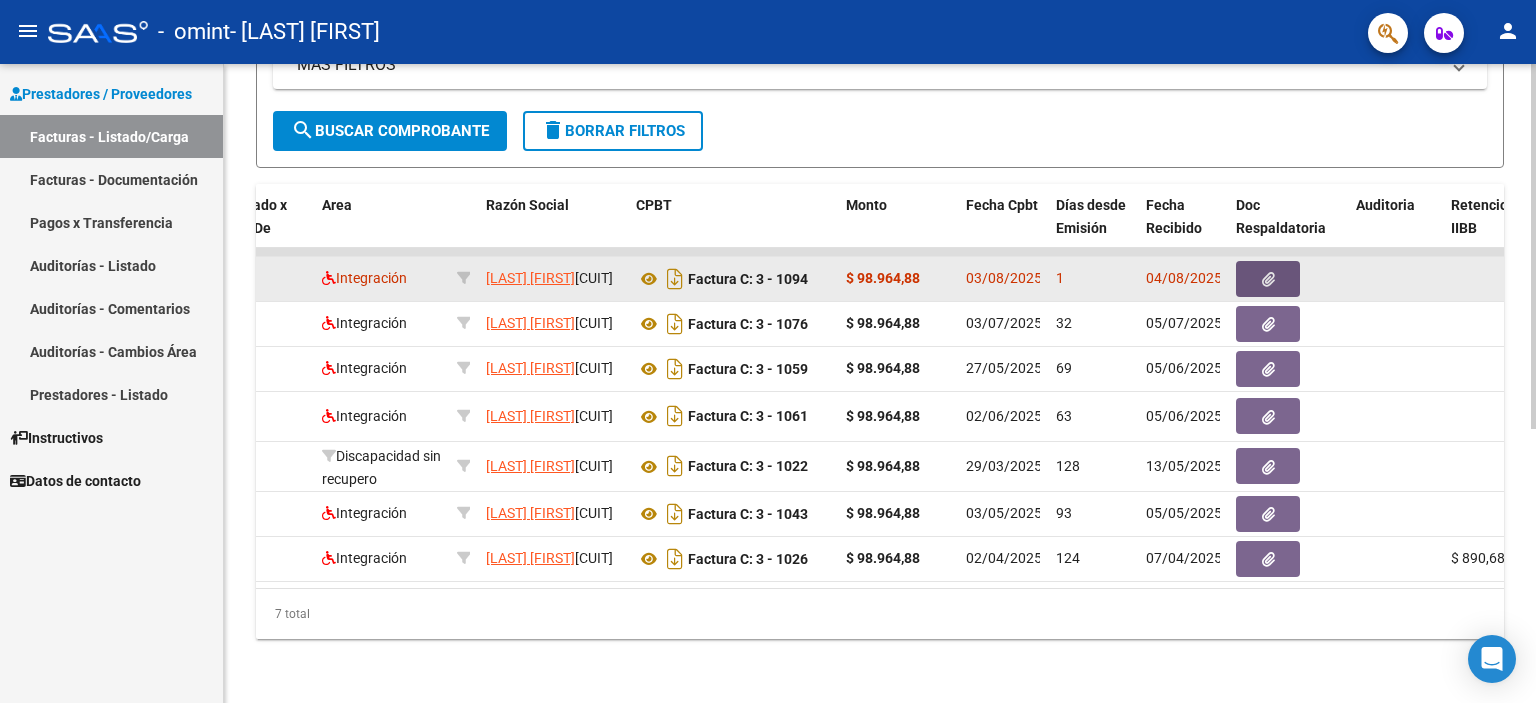 click 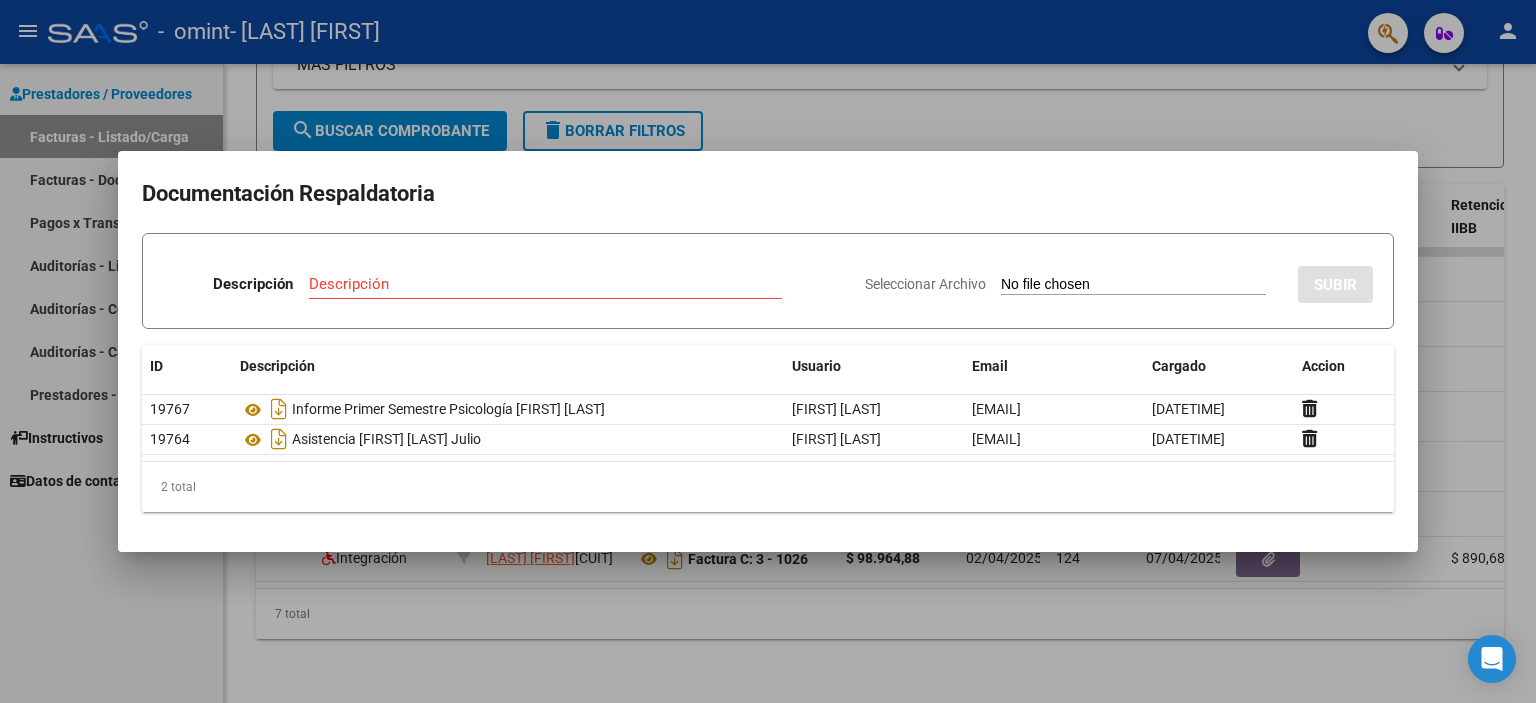 click at bounding box center [768, 351] 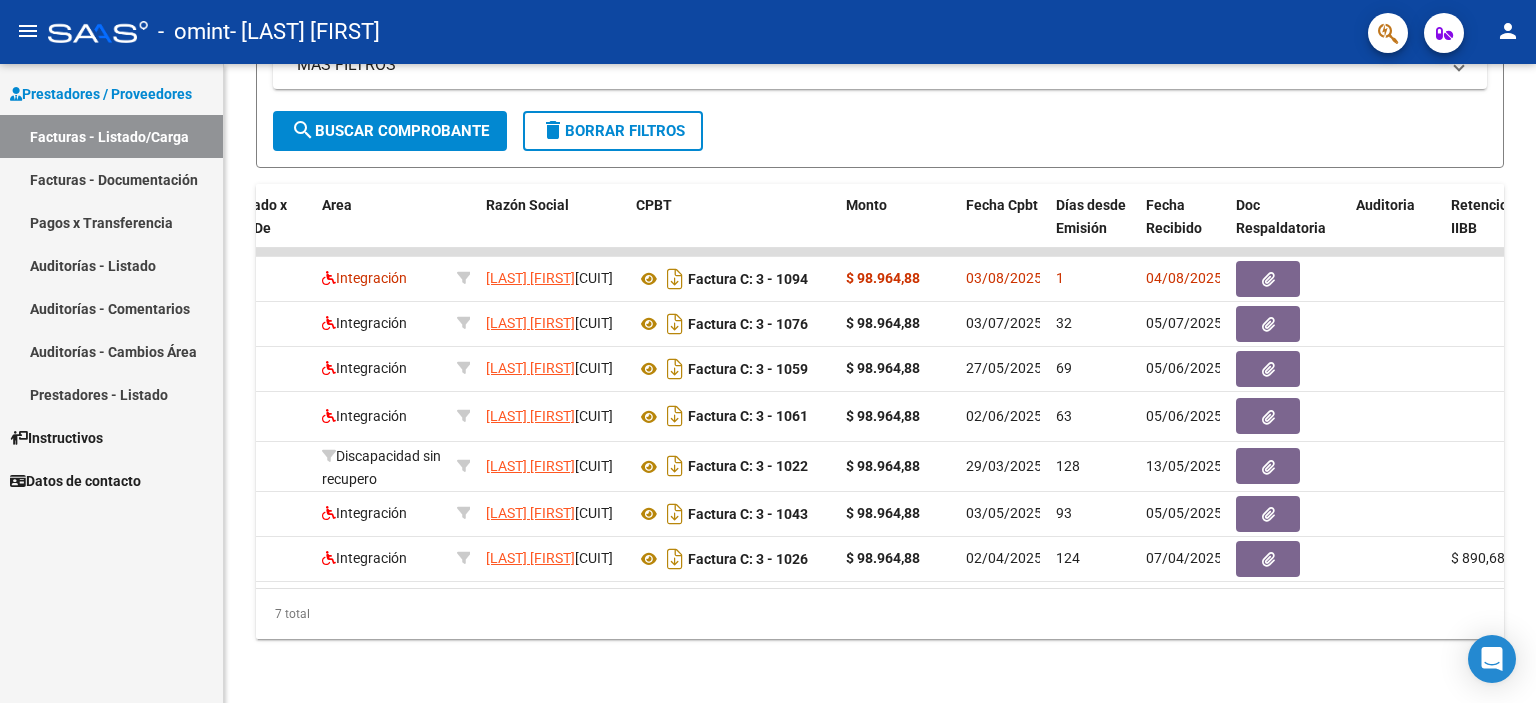 click on "person" 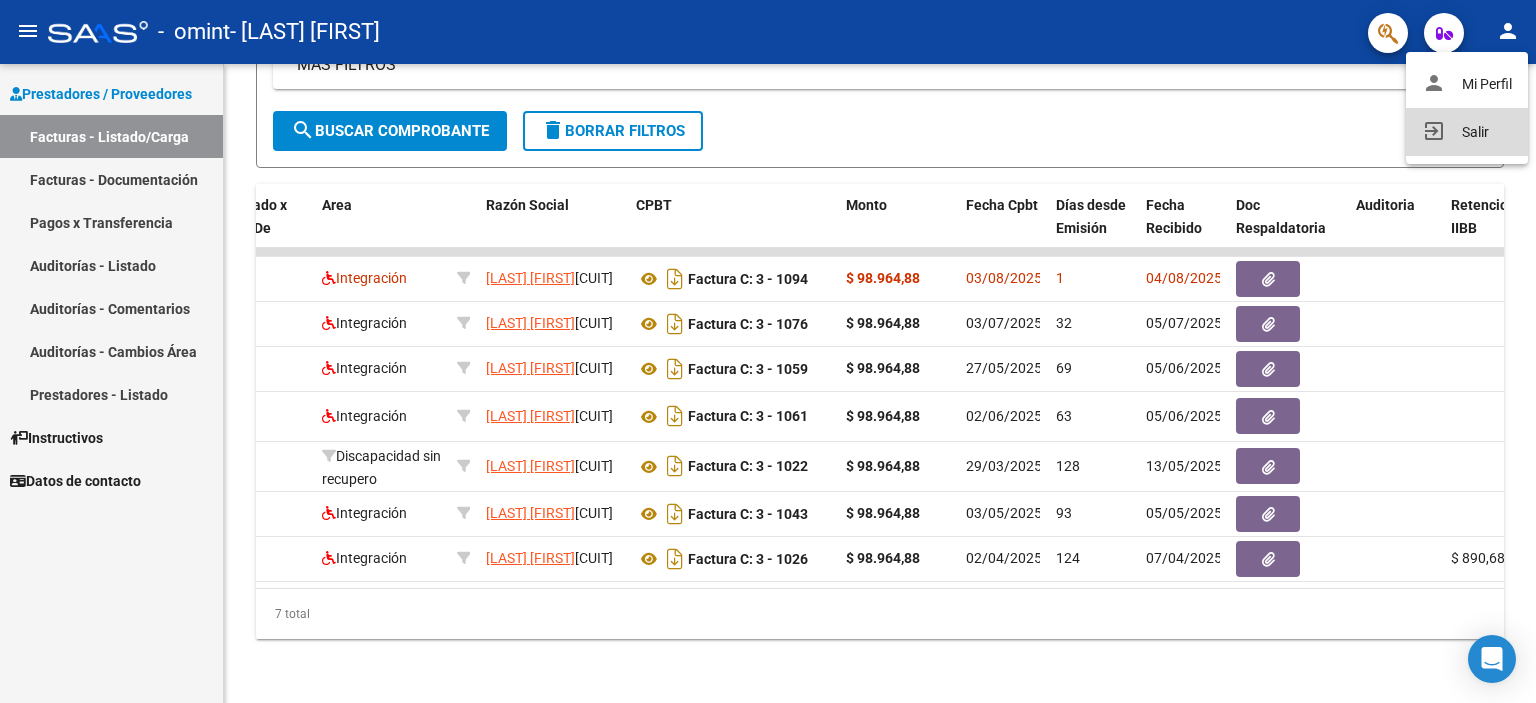 click on "exit_to_app  Salir" at bounding box center [1467, 132] 